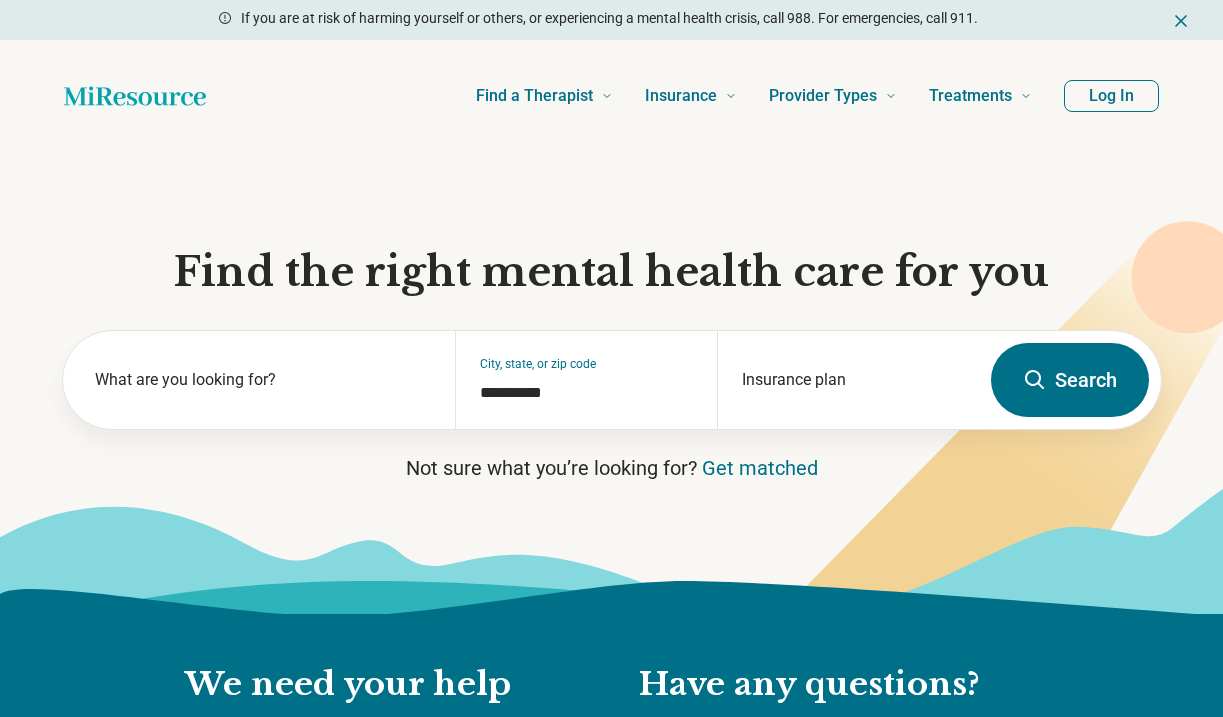 scroll, scrollTop: 0, scrollLeft: 0, axis: both 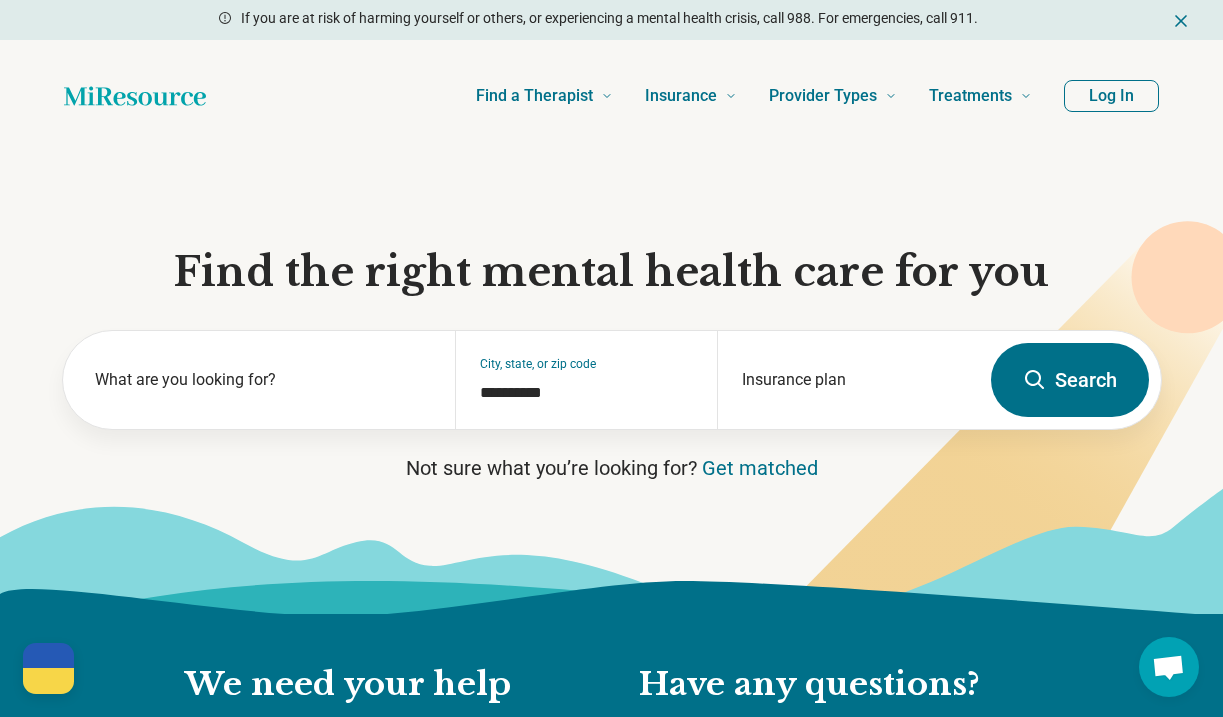 click on "Log In" at bounding box center [1111, 96] 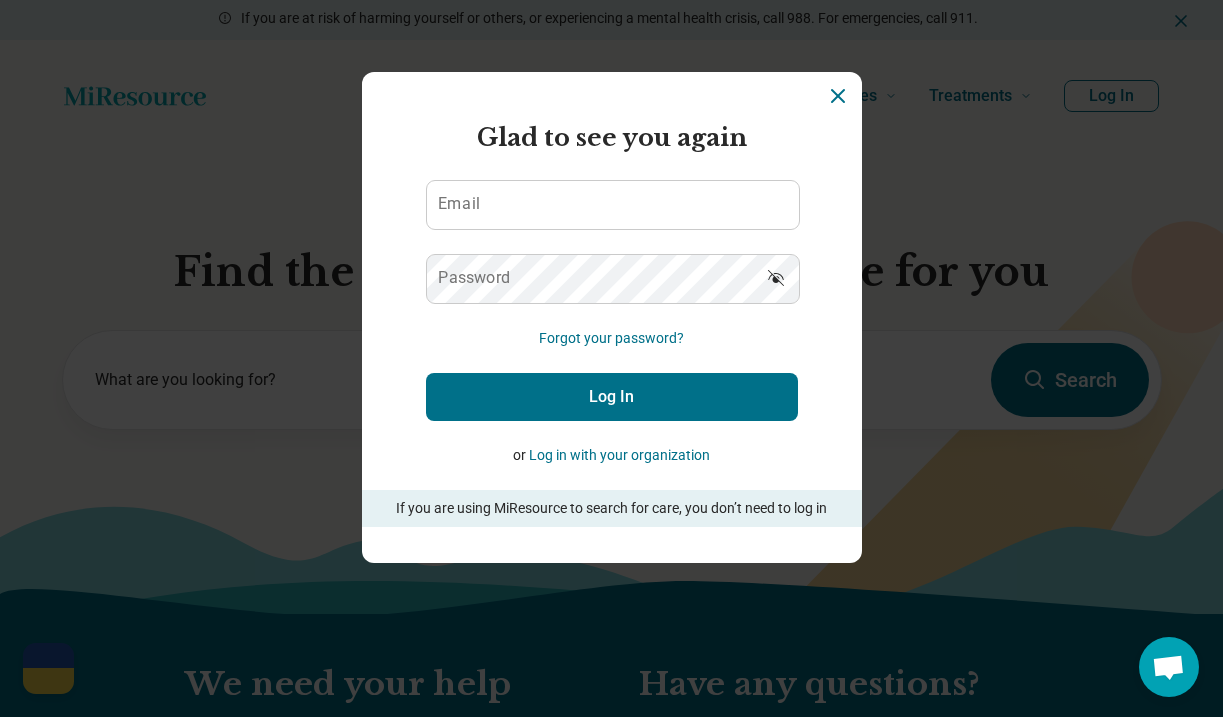 click on "Miresource logo Glad to see you again Email Password Forgot your password? Log In or   Log in with your organization If you are using MiResource to search for care, you don’t need to log in" at bounding box center [612, 317] 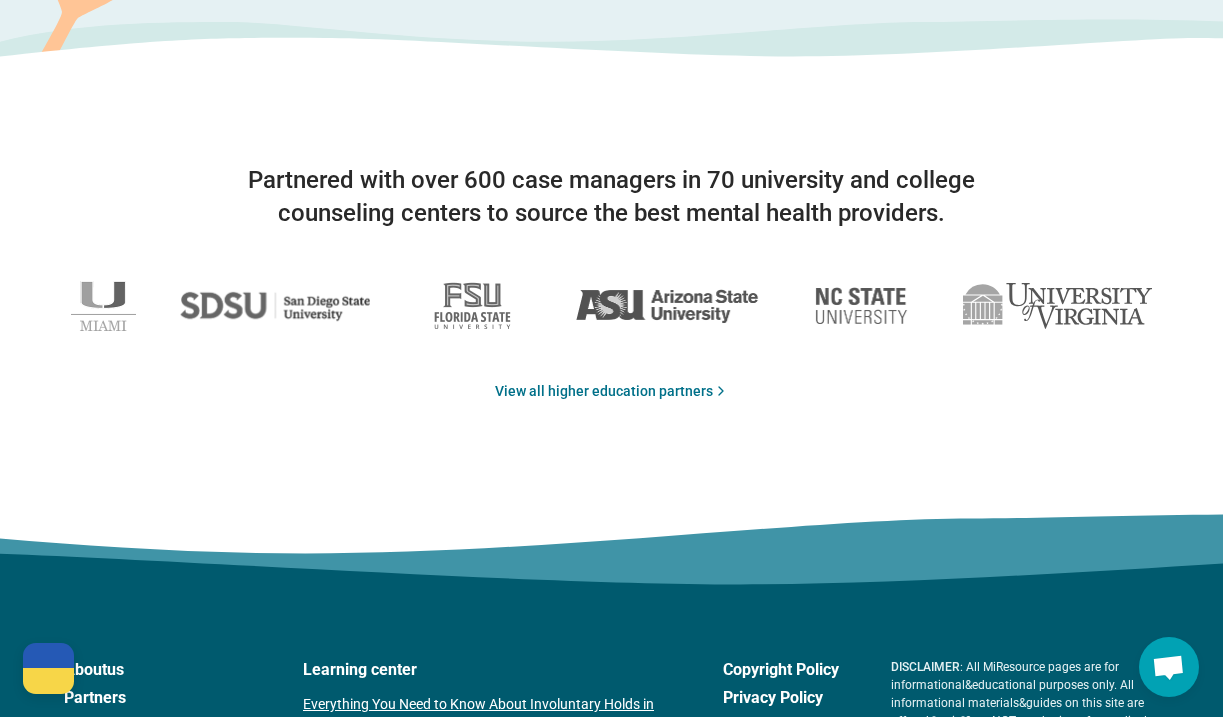 scroll, scrollTop: 3135, scrollLeft: 0, axis: vertical 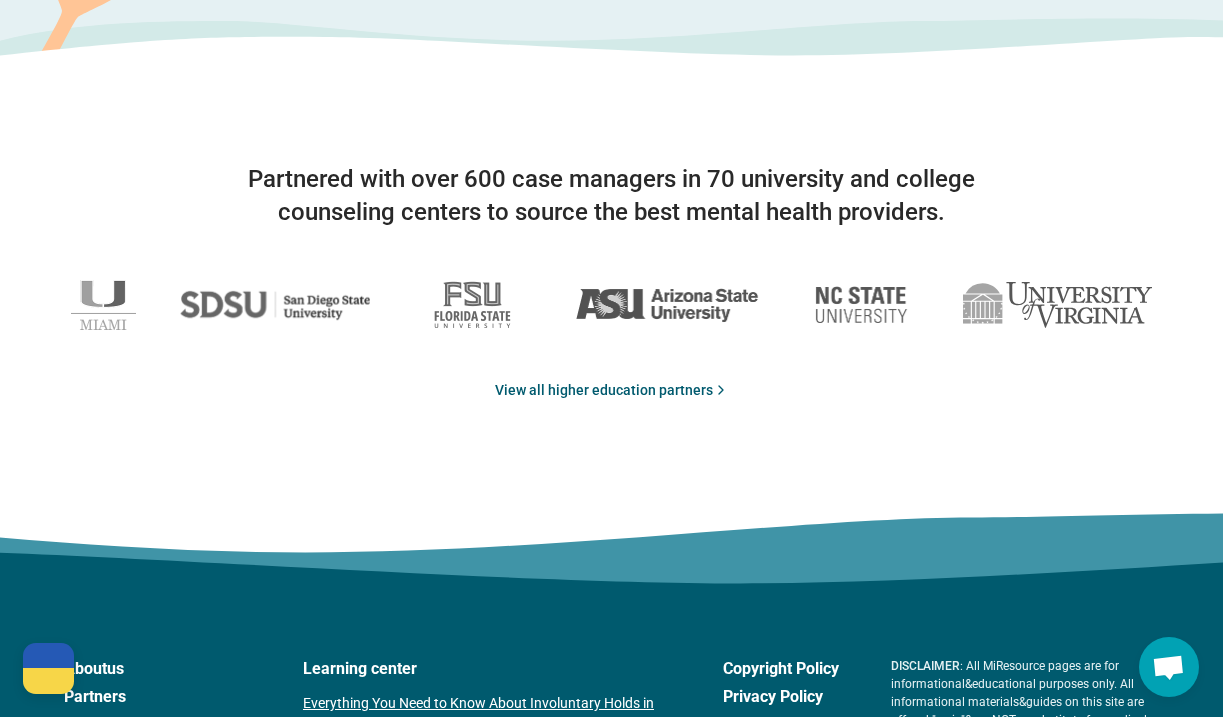 click on "View all higher education partners" at bounding box center [612, 390] 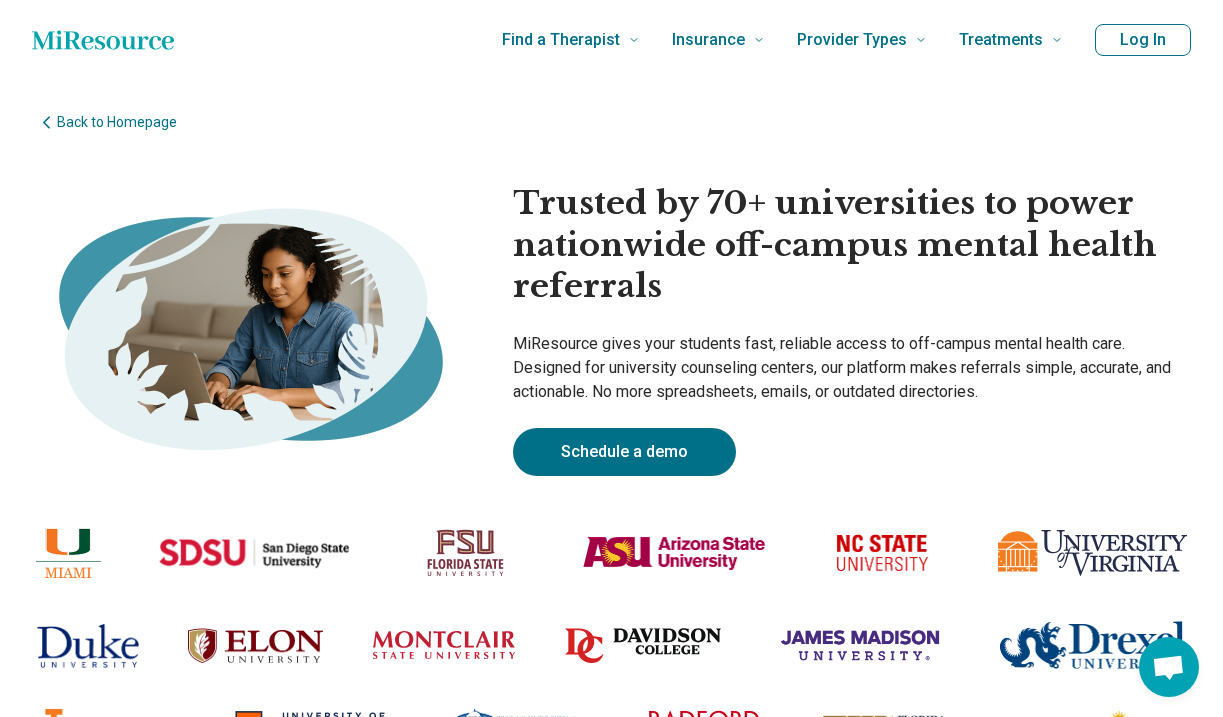 scroll, scrollTop: 0, scrollLeft: 0, axis: both 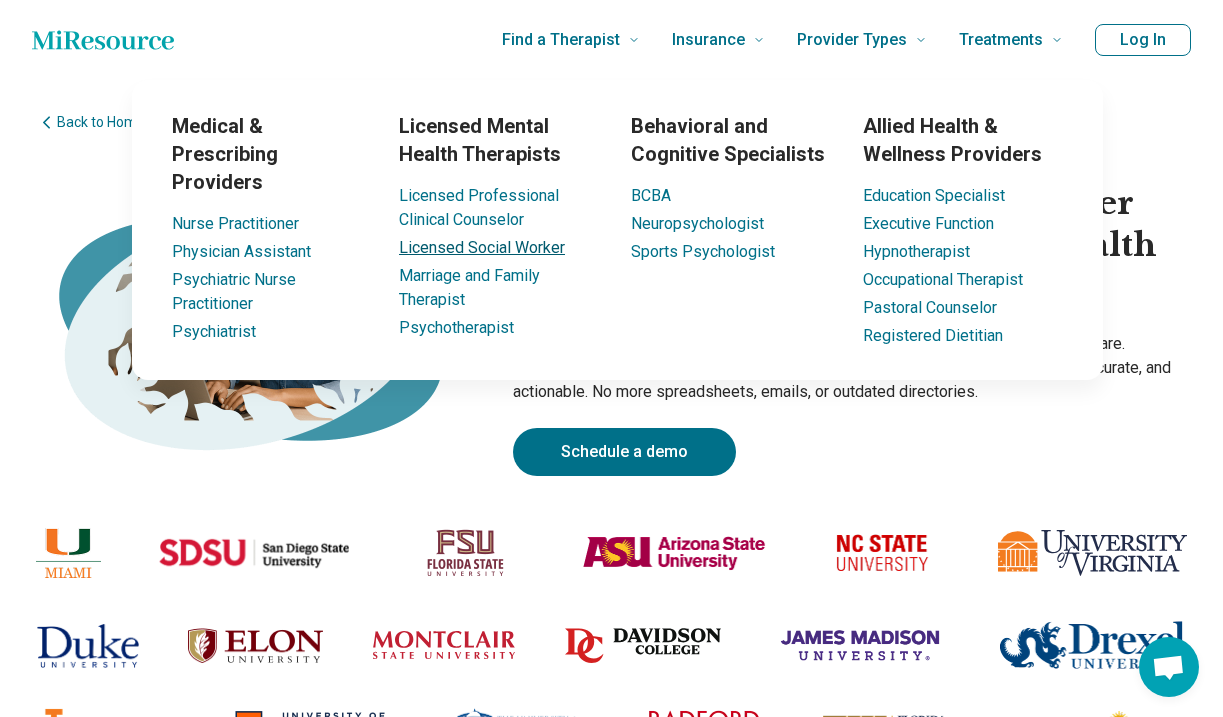 click on "Licensed Social Worker" at bounding box center (482, 247) 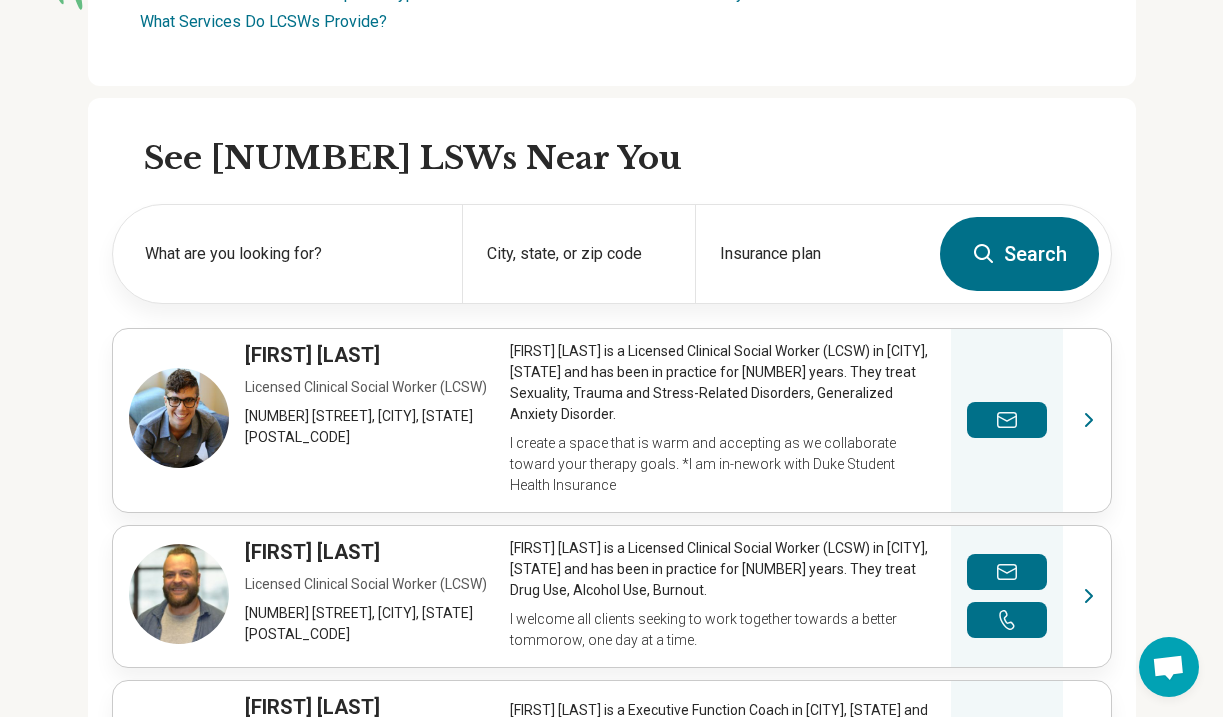 scroll, scrollTop: 502, scrollLeft: 0, axis: vertical 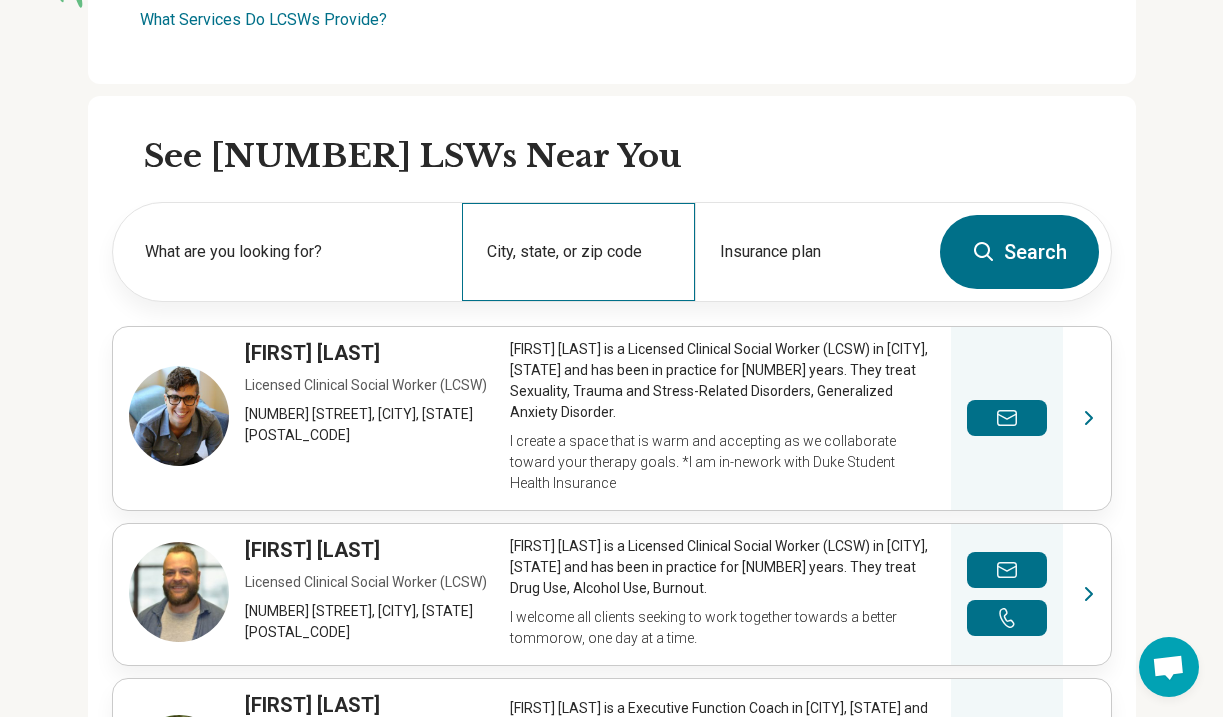 click on "City, state, or zip code" at bounding box center [578, 252] 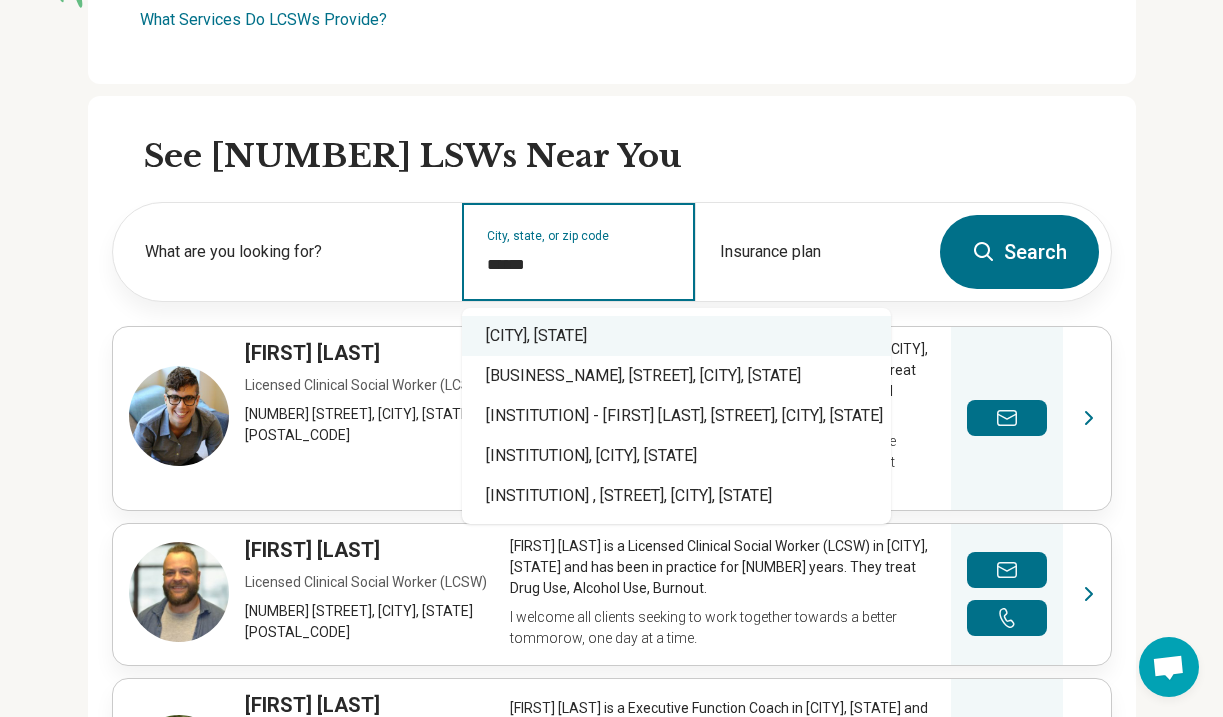 click on "New York, NY" at bounding box center (676, 336) 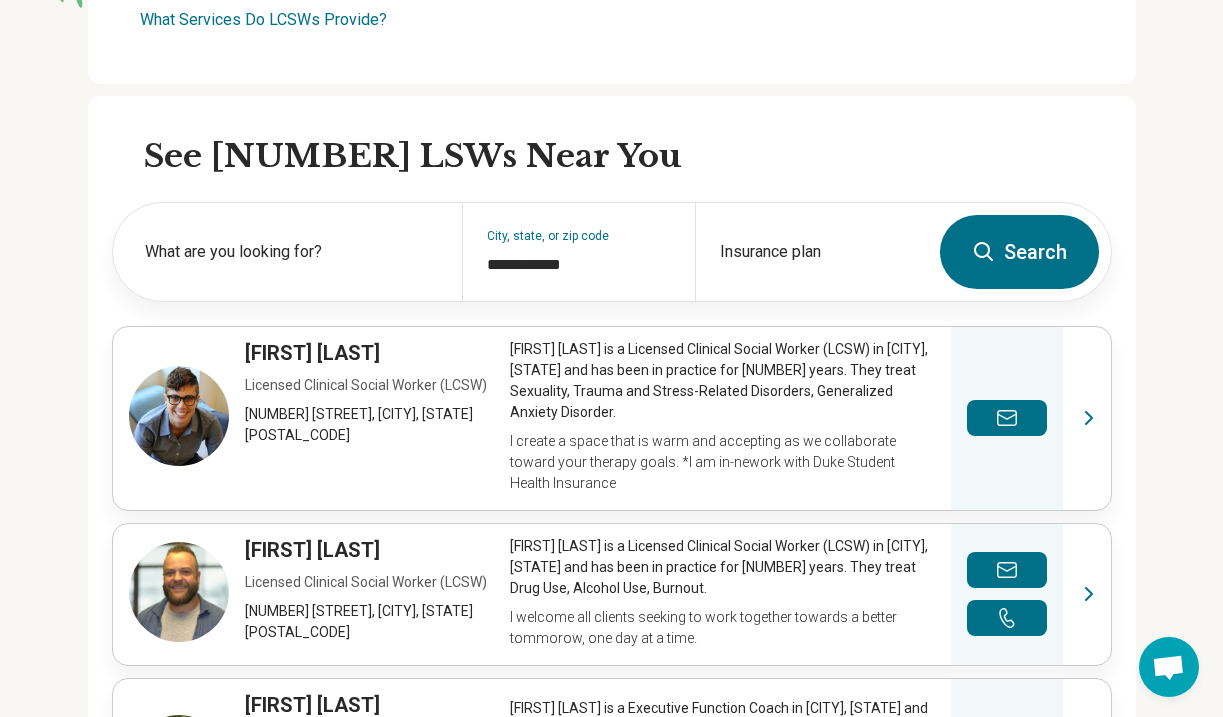 click on "Search" at bounding box center (1019, 252) 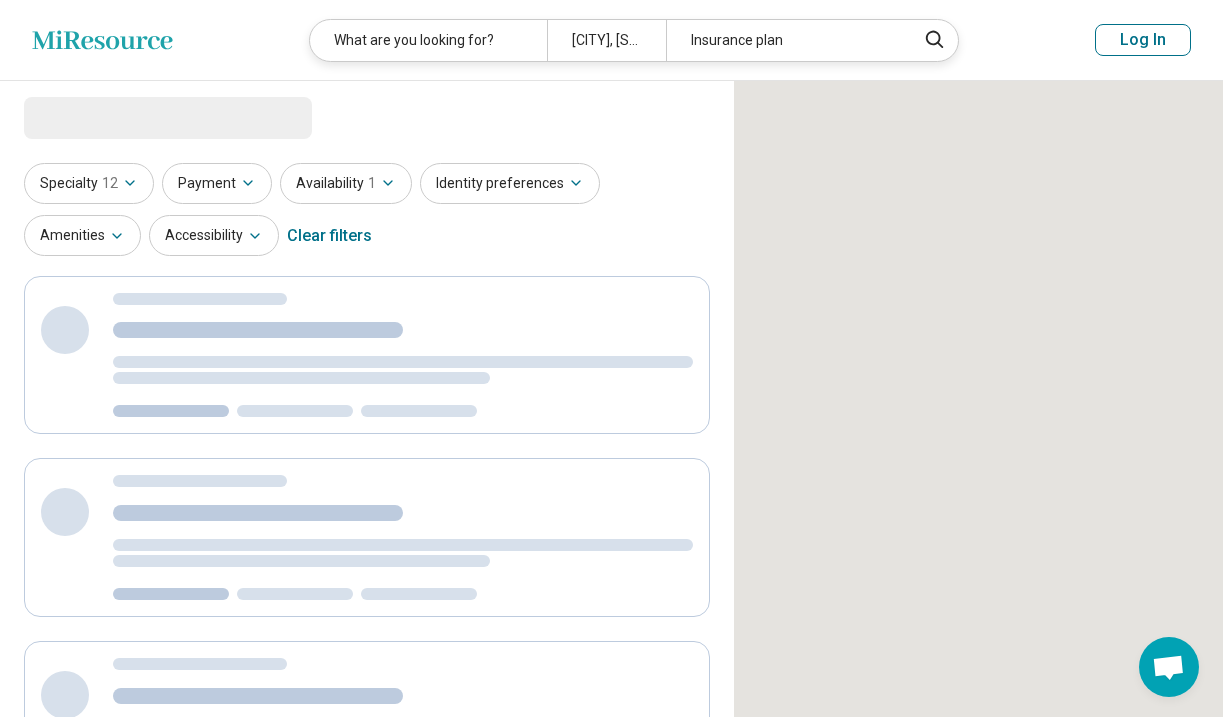 select on "***" 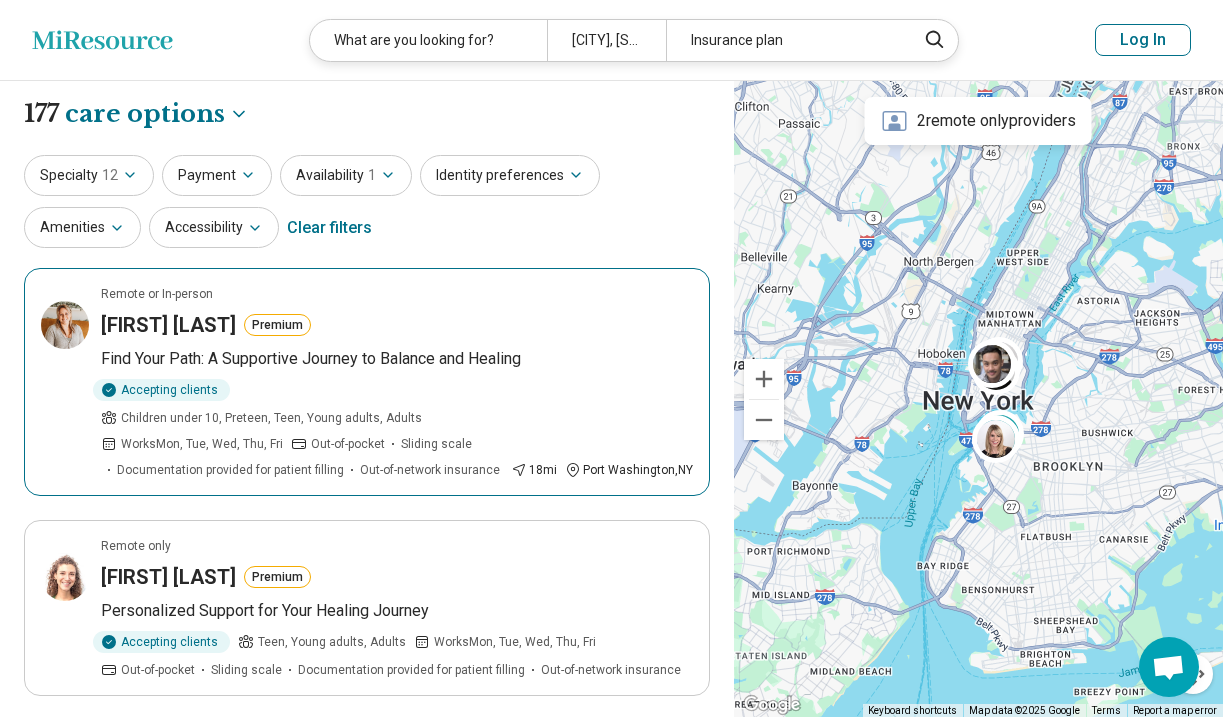 scroll, scrollTop: 0, scrollLeft: 0, axis: both 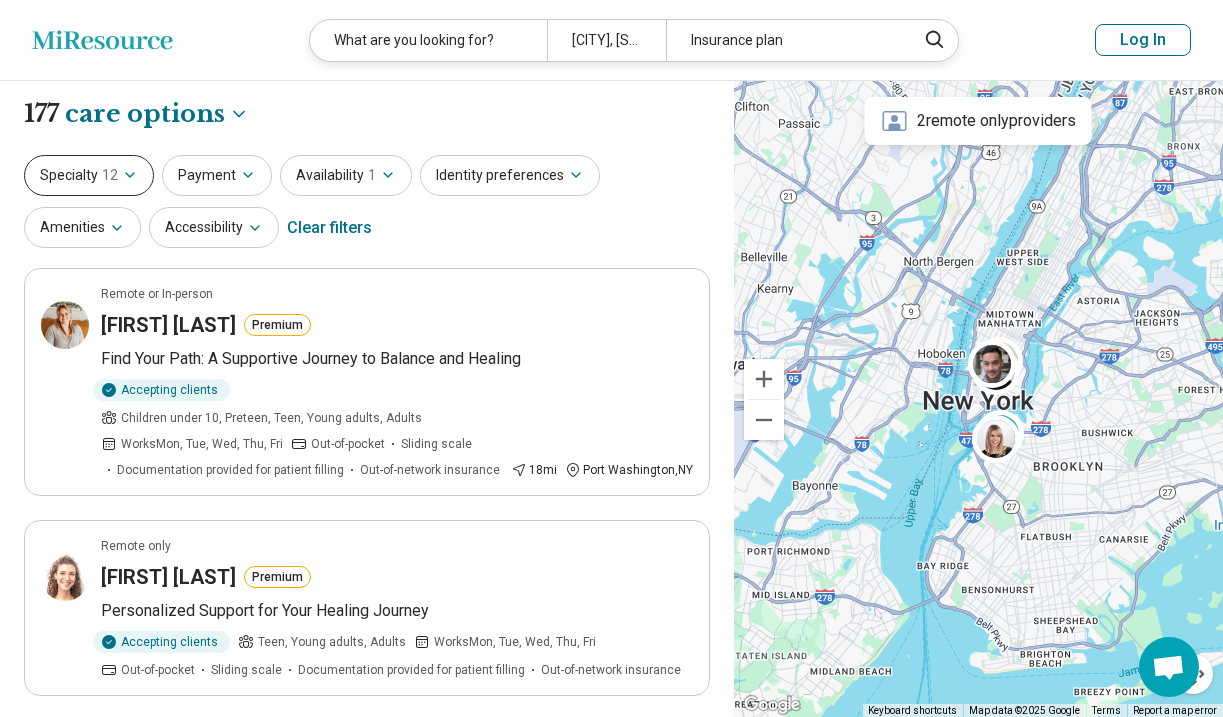 click on "Specialty 12" at bounding box center (89, 175) 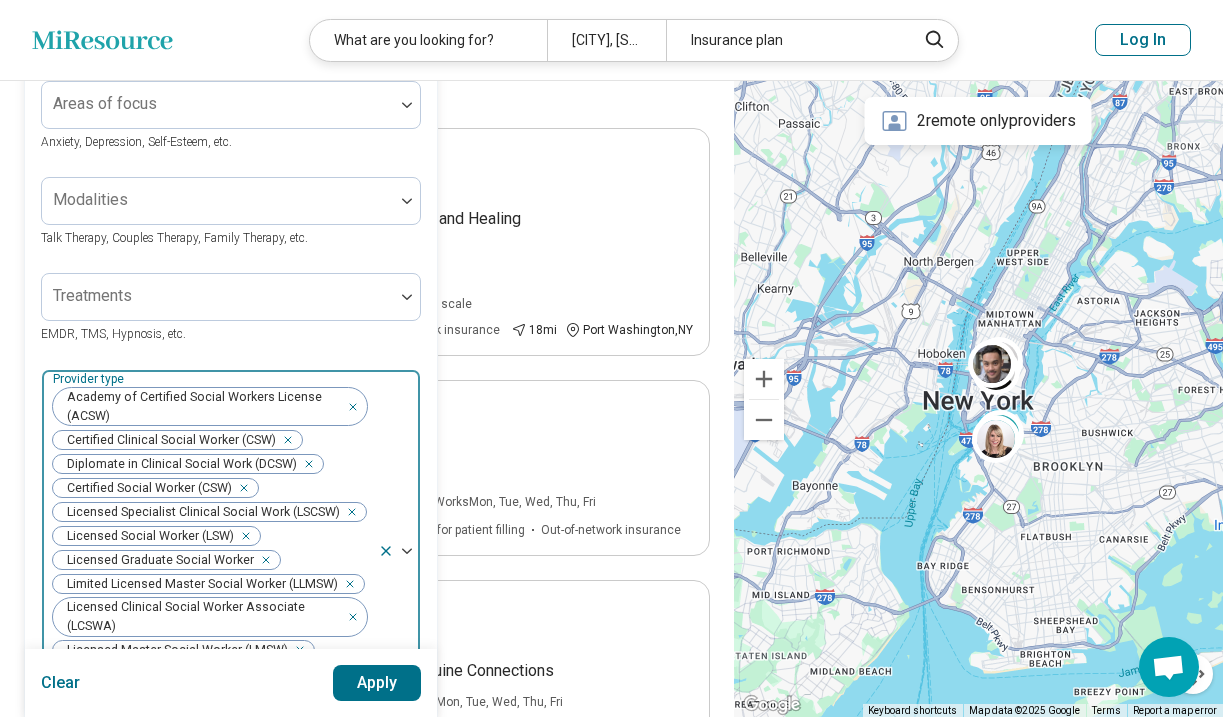 scroll, scrollTop: 148, scrollLeft: 0, axis: vertical 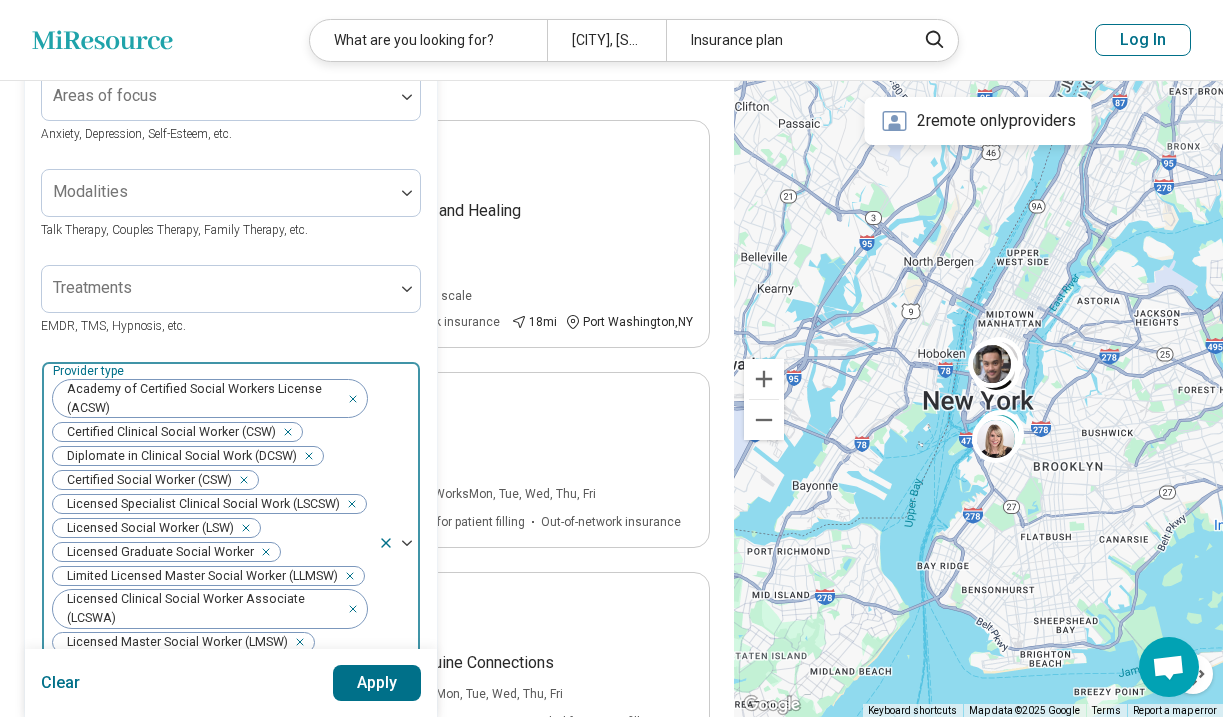 click 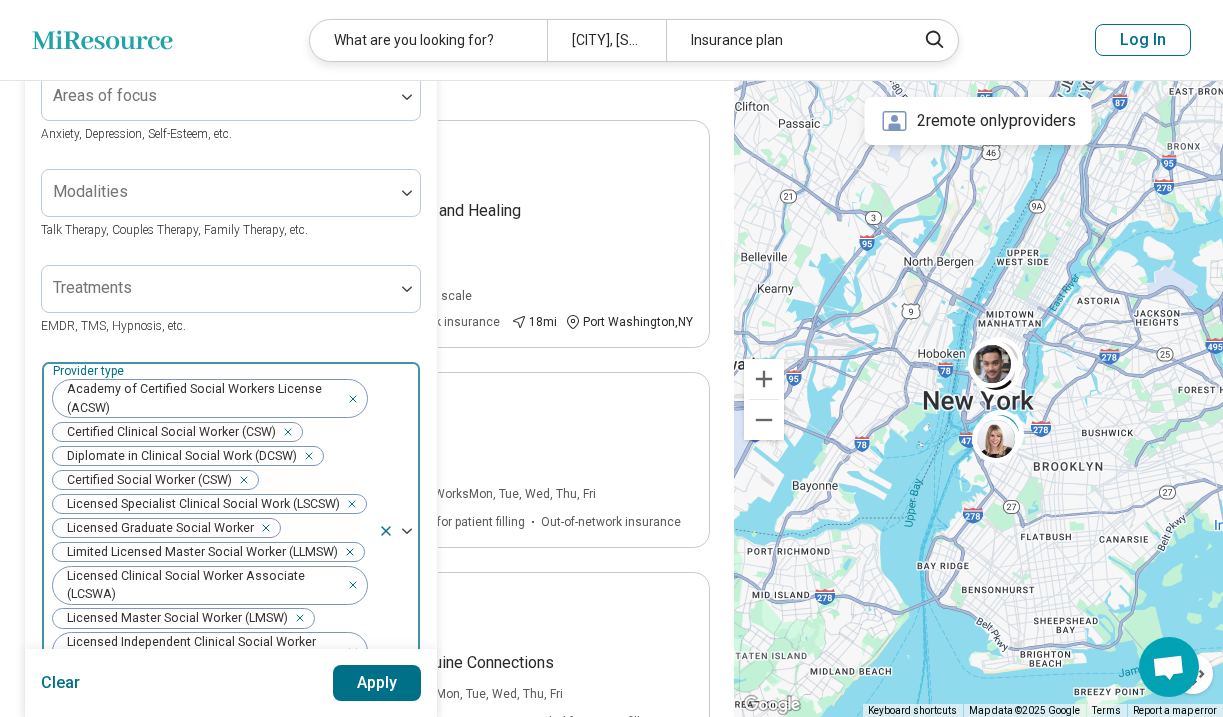 click at bounding box center [346, 552] 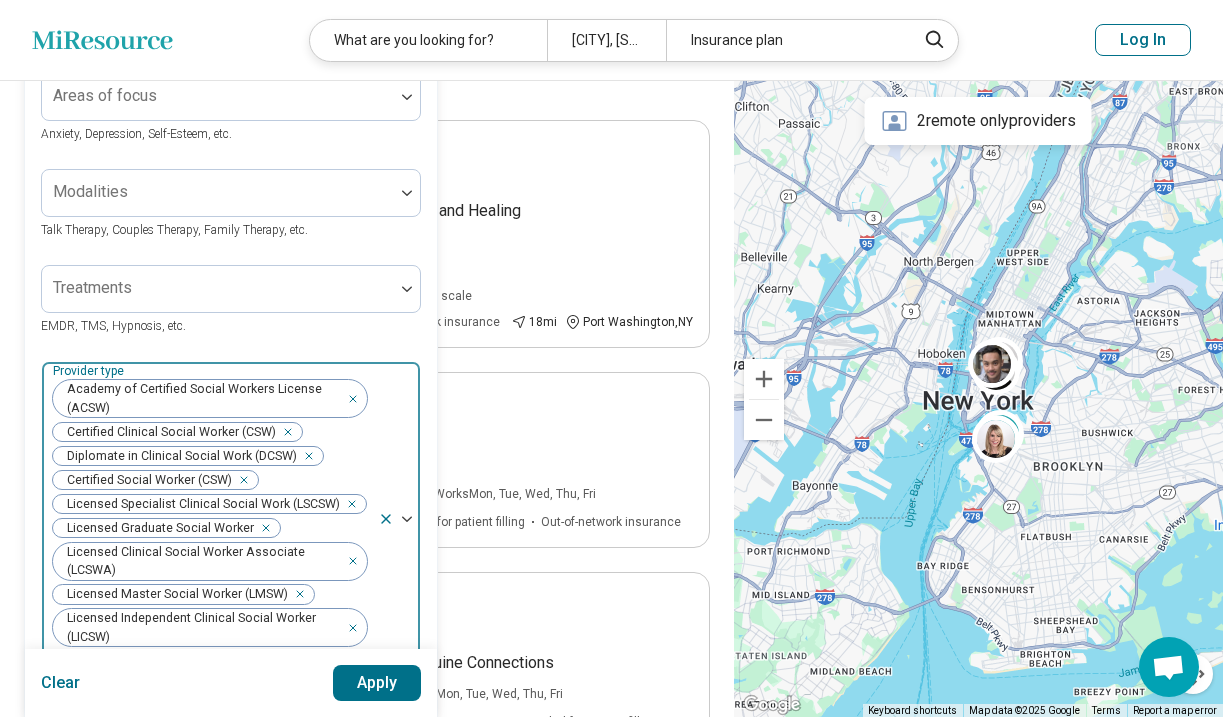 click 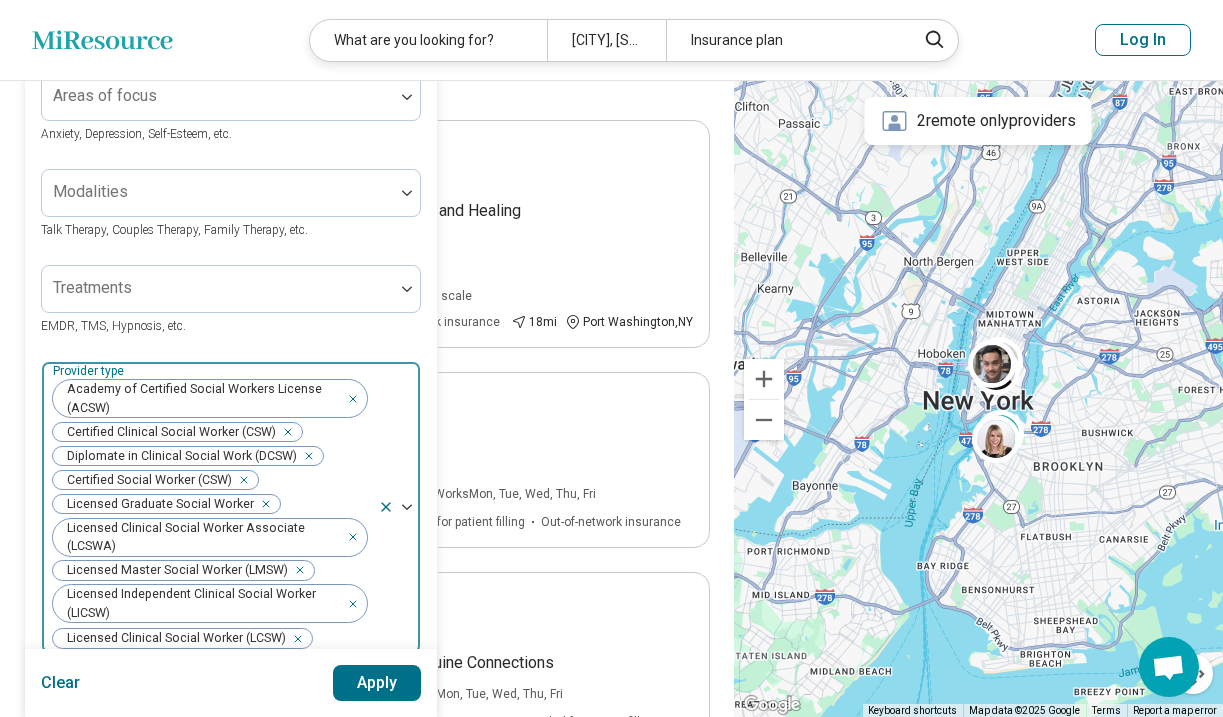 click at bounding box center (296, 570) 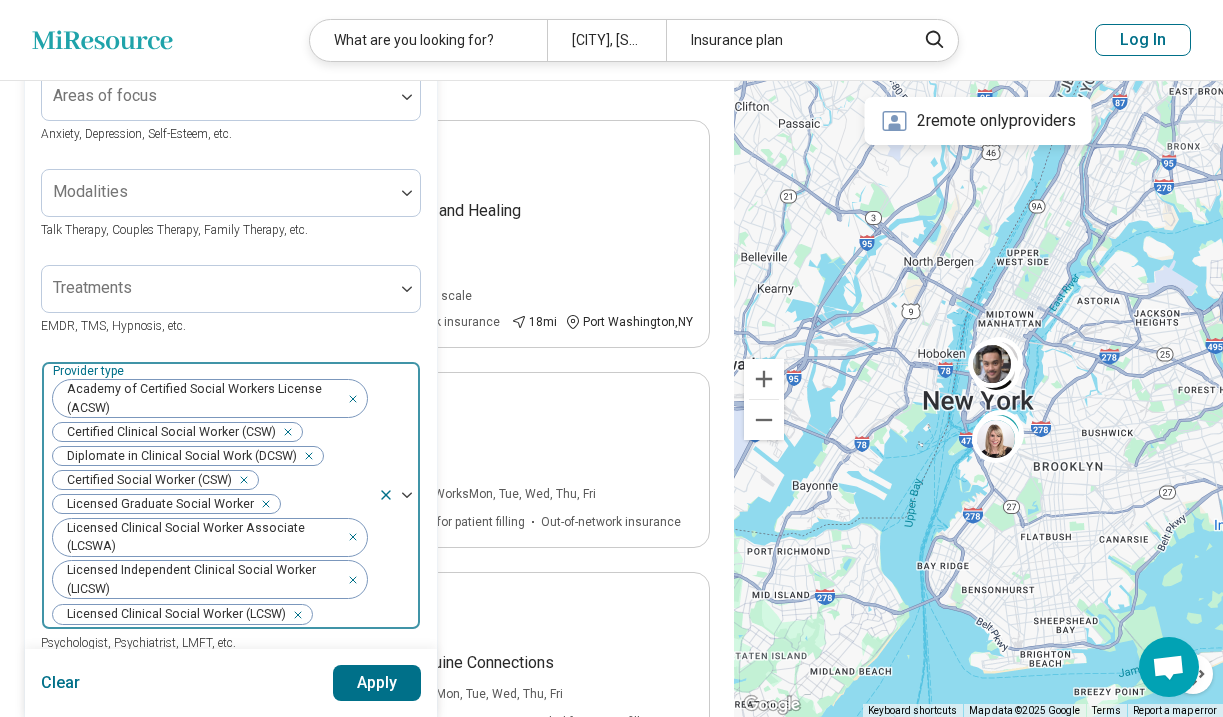 click 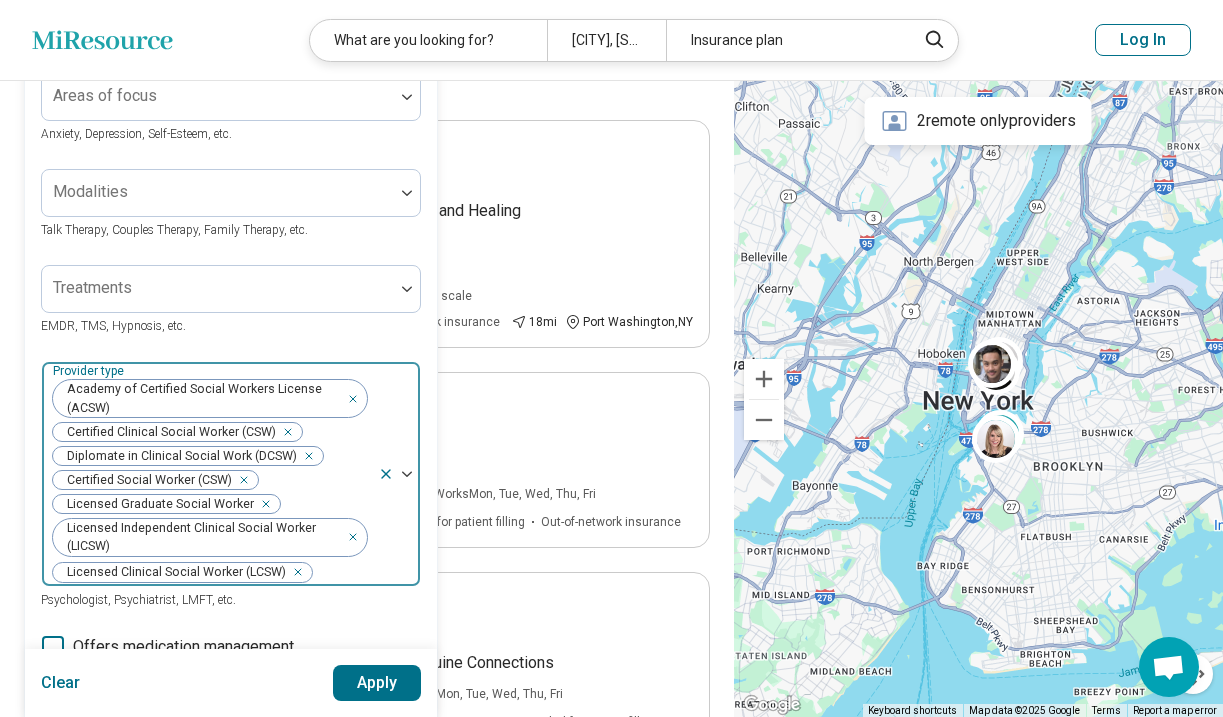 click 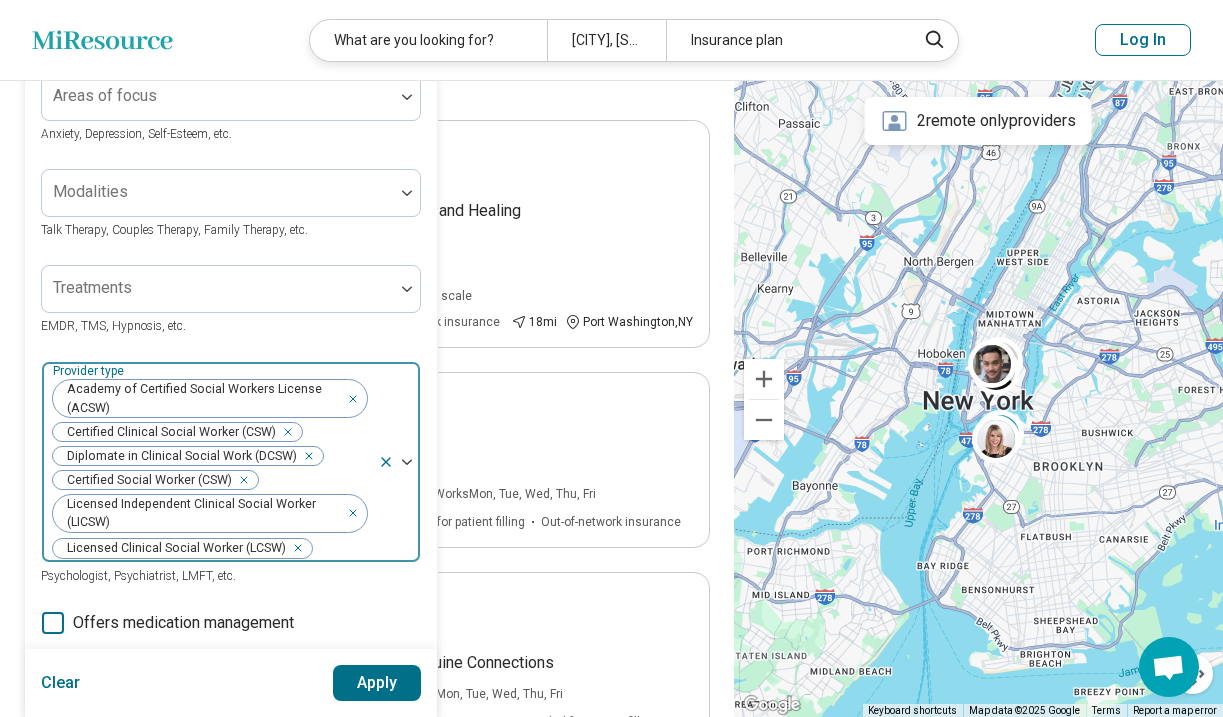 click 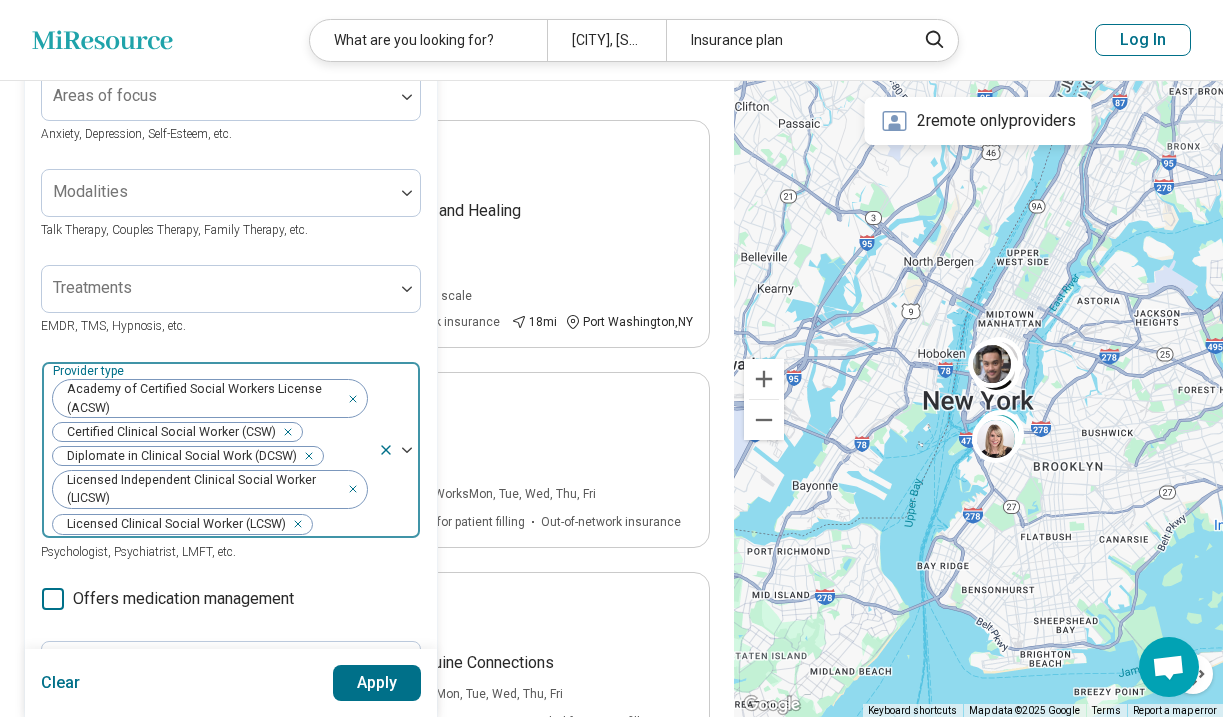 click at bounding box center (284, 432) 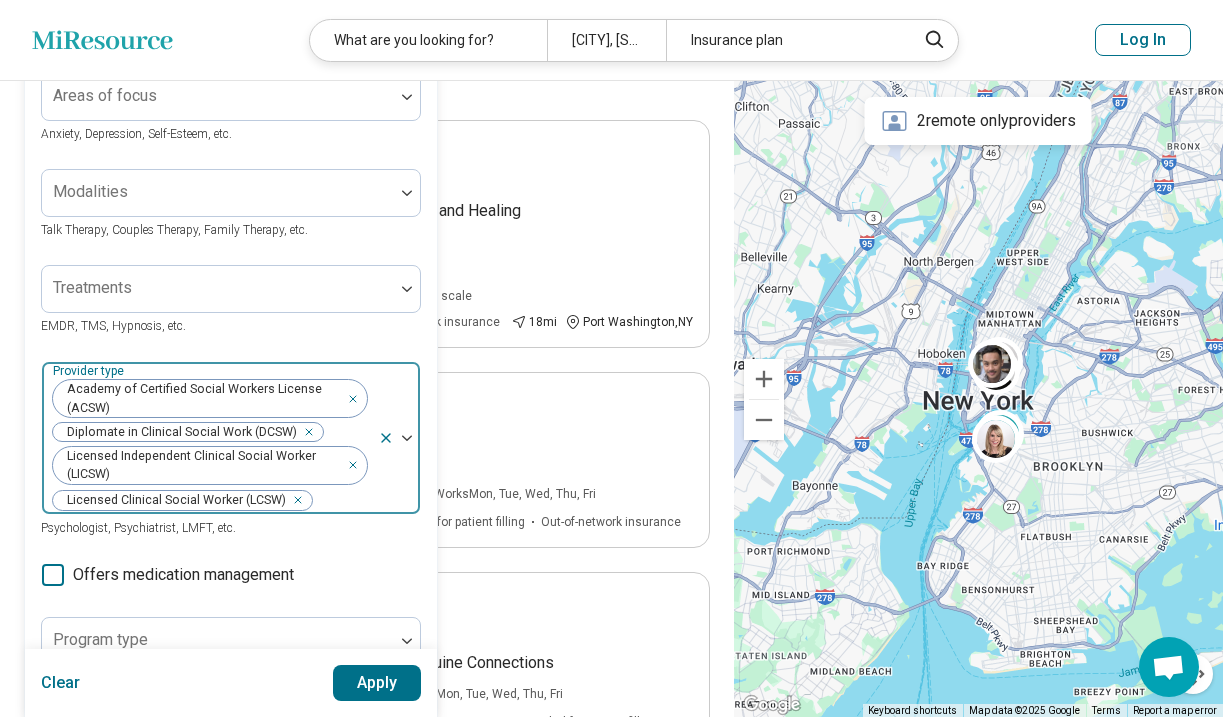 click at bounding box center (350, 390) 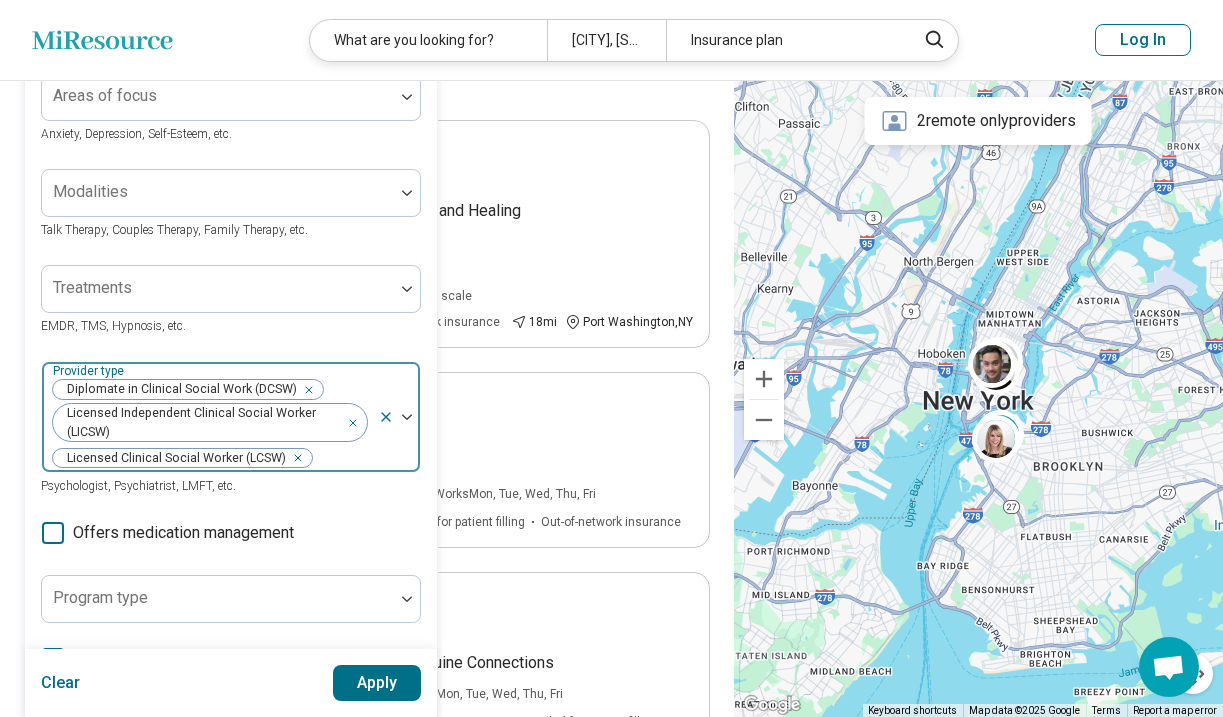 click on "Areas of focus Anxiety, Depression, Self-Esteem, etc. Modalities Talk Therapy, Couples Therapy, Family Therapy, etc. Treatments EMDR, TMS, Hypnosis, etc. option Academy of Certified Social Workers License (ACSW), deselected. Provider type Diplomate in Clinical Social Work (DCSW) Licensed Independent Clinical Social Worker (LICSW) Licensed Clinical Social Worker (LCSW) Psychologist, Psychiatrist, LMFT, etc. Offers medication management Program type Medically unstable Actively suicidal Help with activities of daily living Special groups Body positivity, People with disabilities, Active duty military, etc. Age groups" at bounding box center [231, 496] 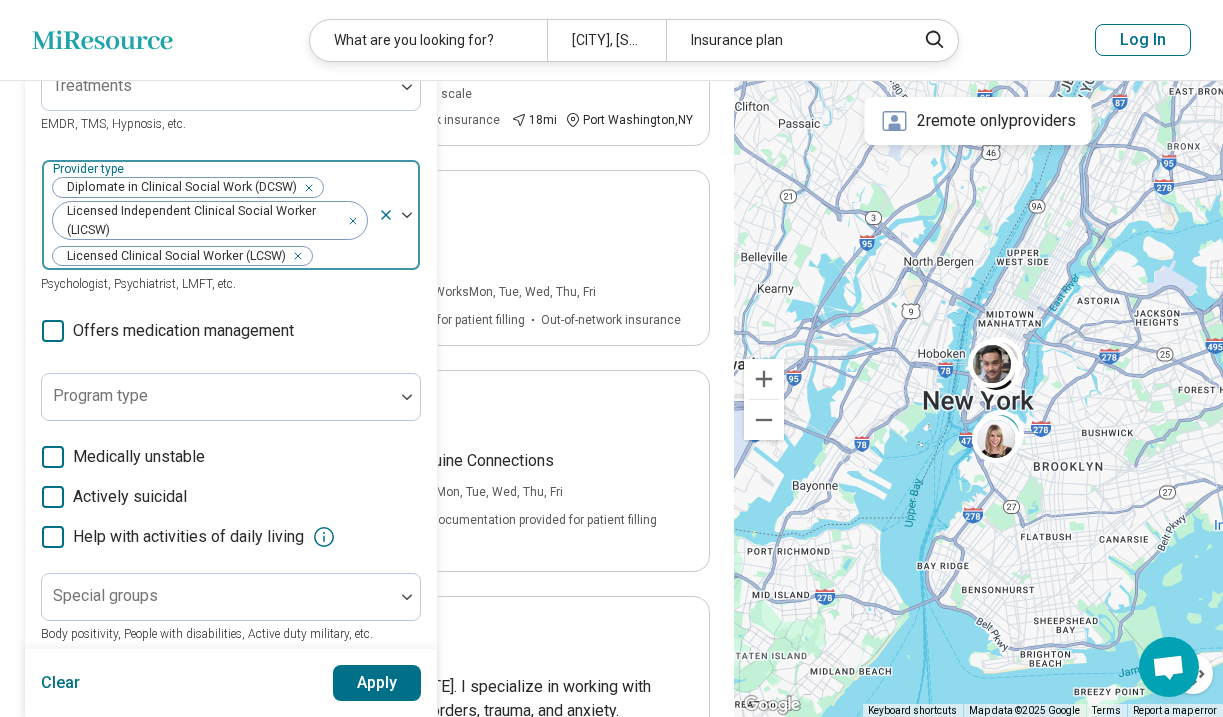 scroll, scrollTop: 357, scrollLeft: 0, axis: vertical 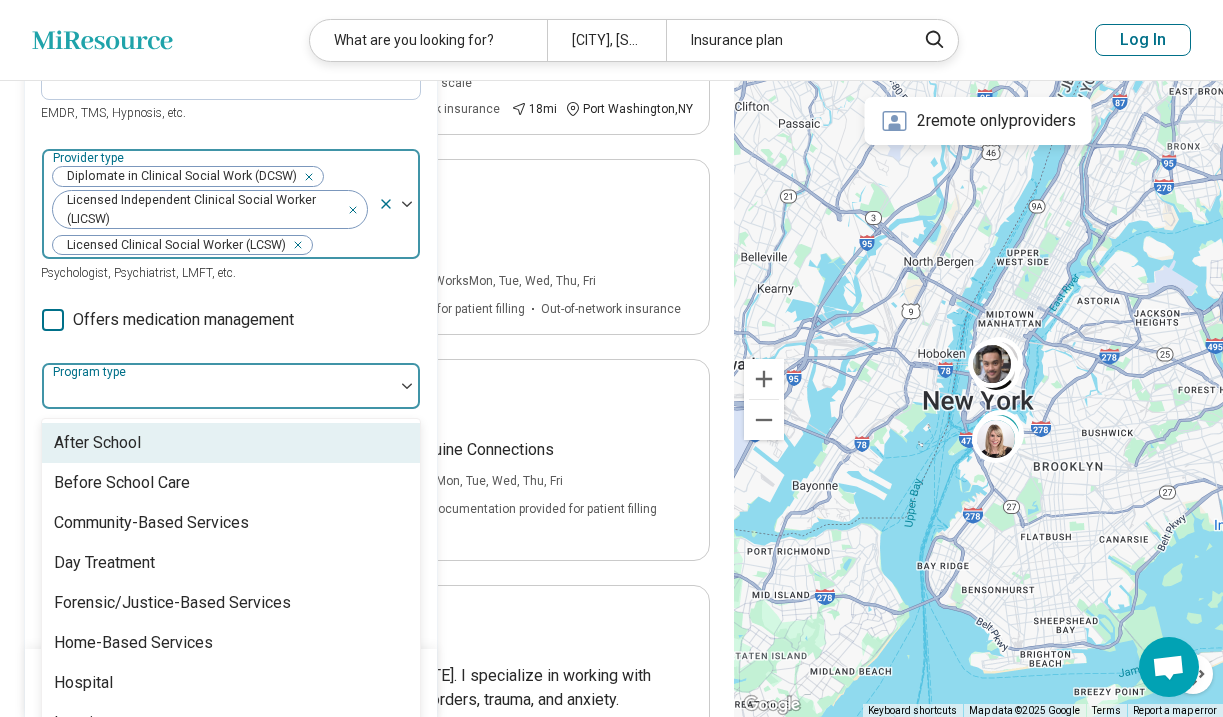 click at bounding box center (218, 394) 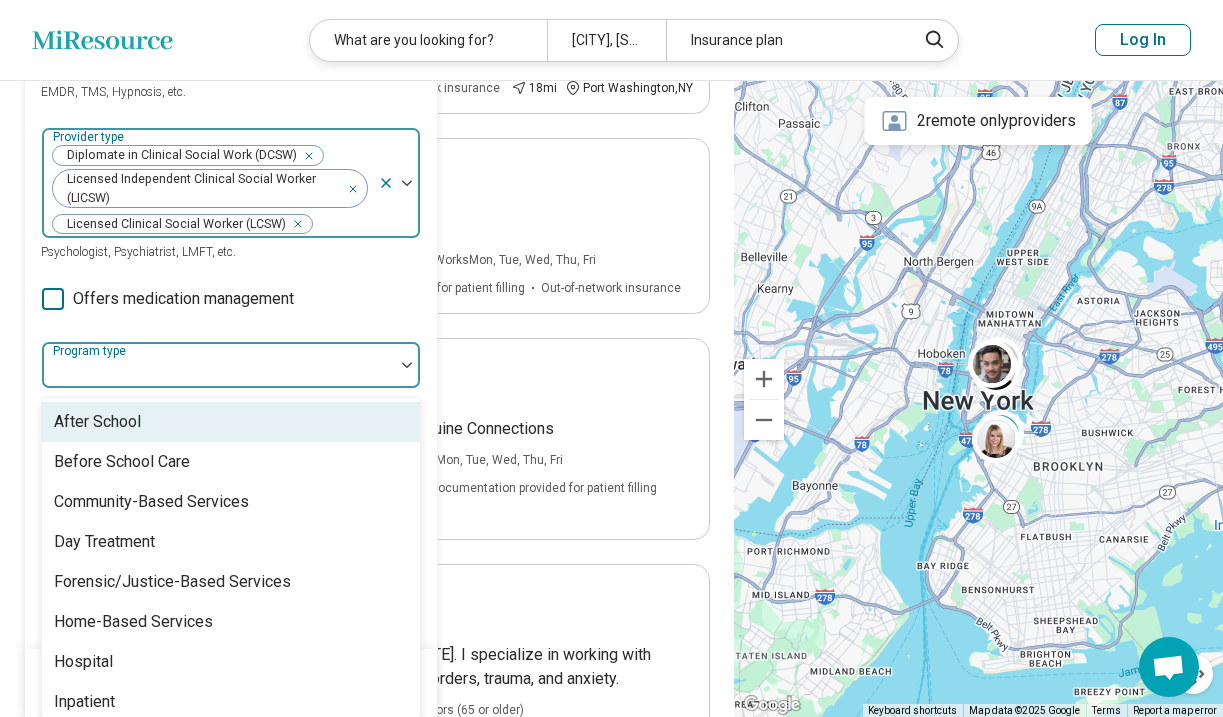 scroll, scrollTop: 391, scrollLeft: 0, axis: vertical 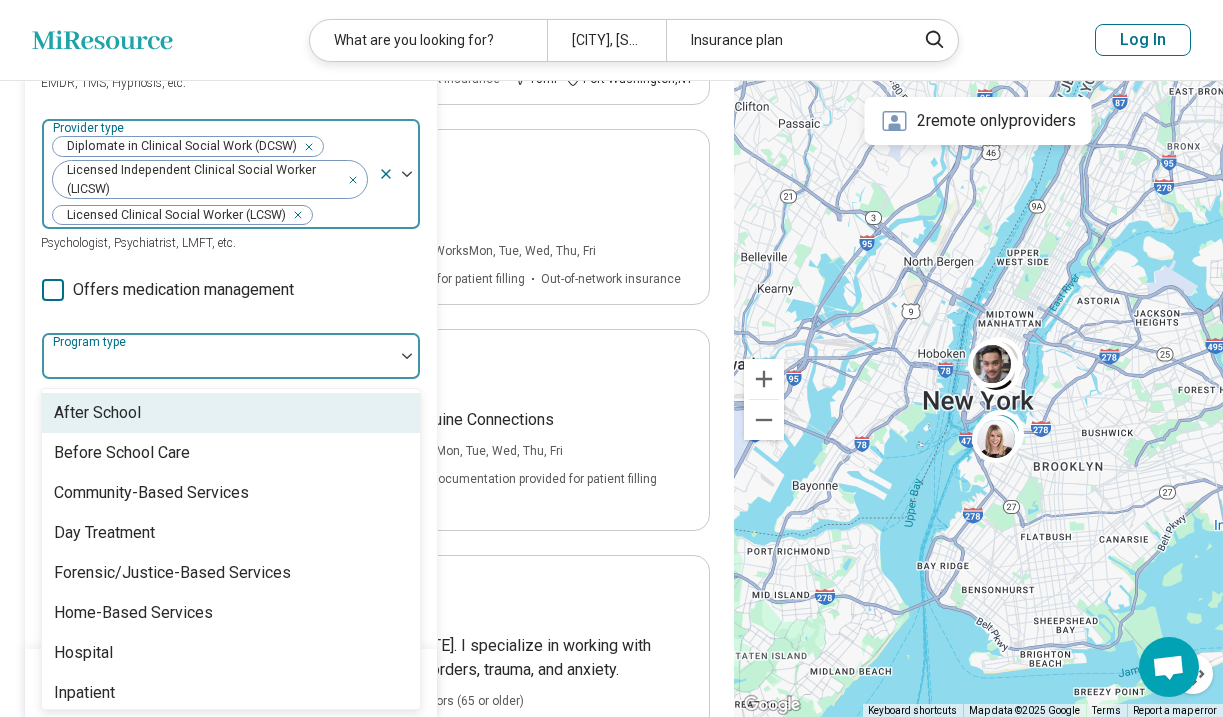 click at bounding box center (407, 356) 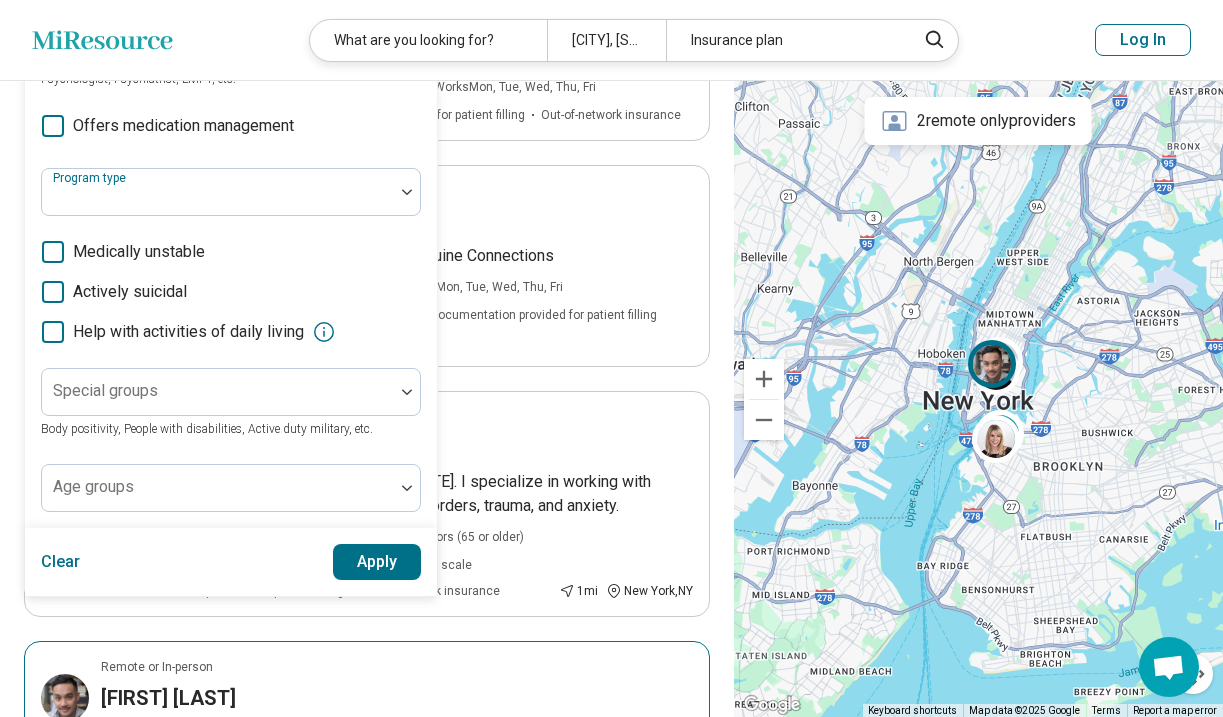 scroll, scrollTop: 554, scrollLeft: 0, axis: vertical 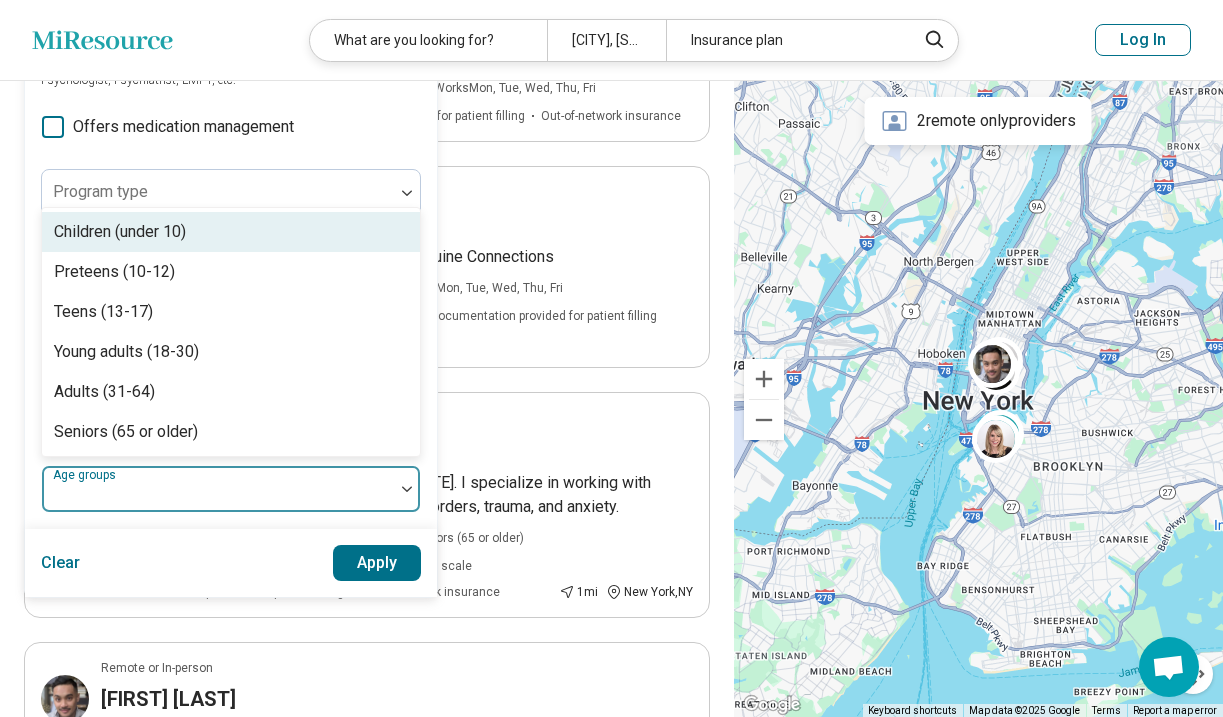 click at bounding box center (218, 489) 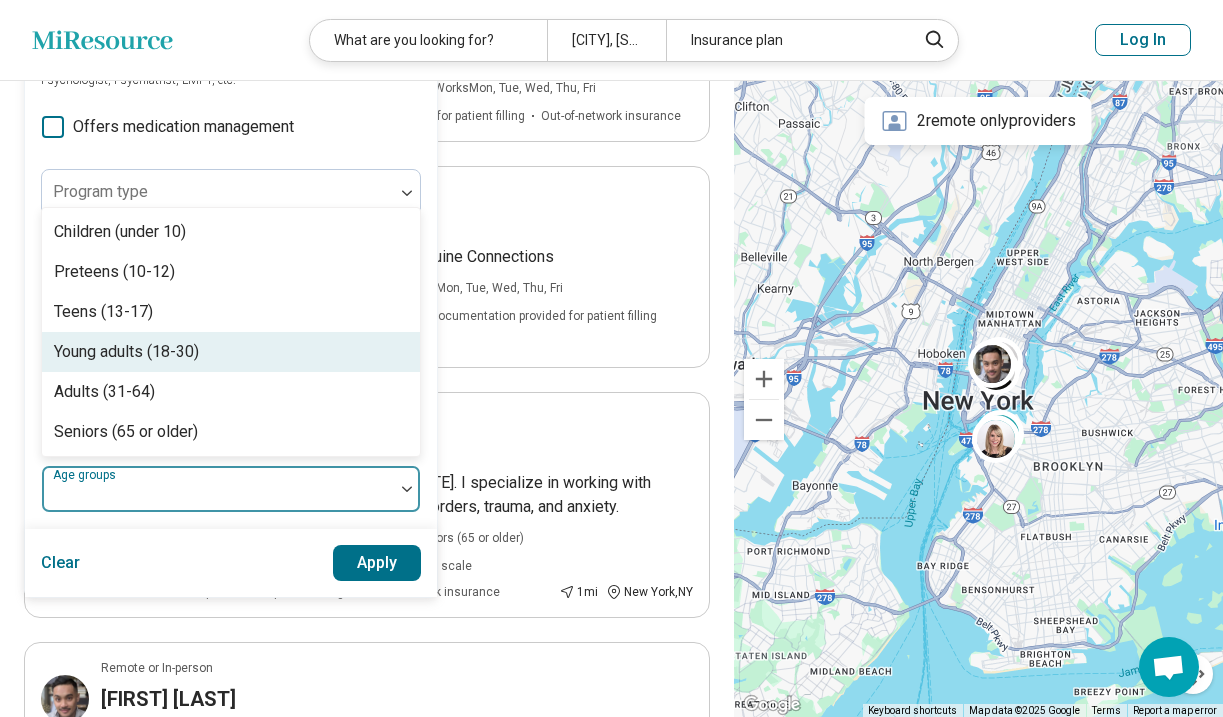 click on "Young adults (18-30)" at bounding box center (231, 352) 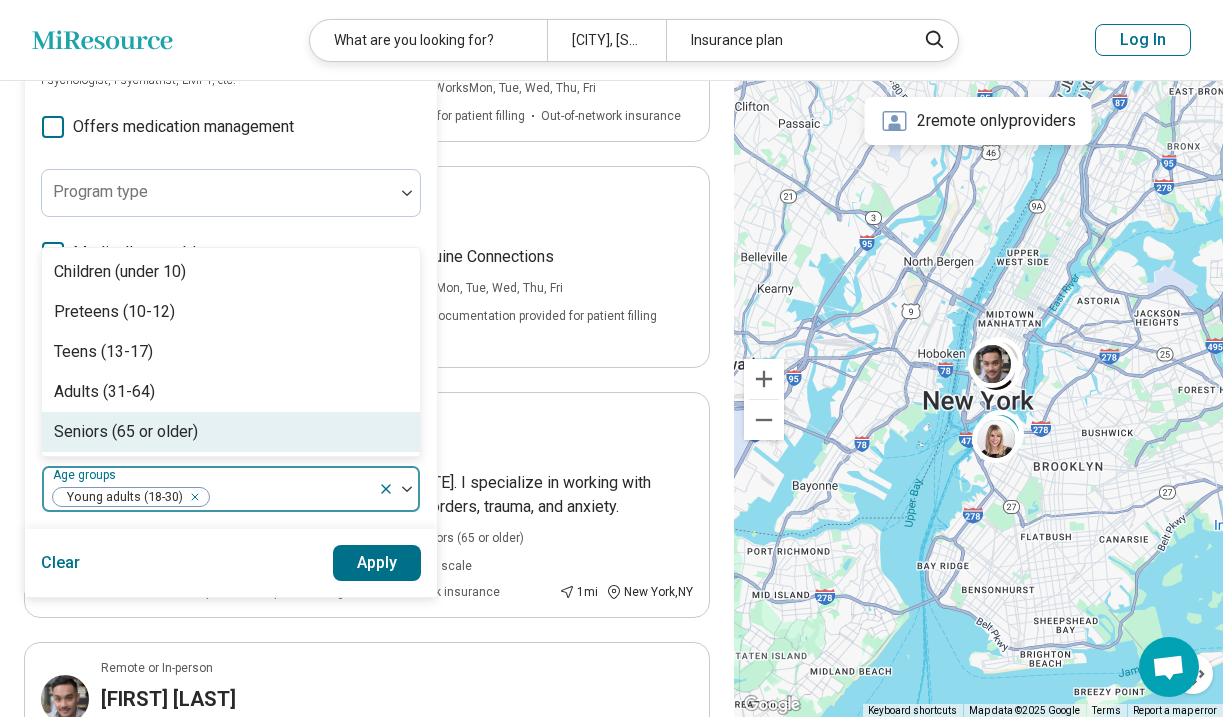 click on "Apply" at bounding box center (377, 563) 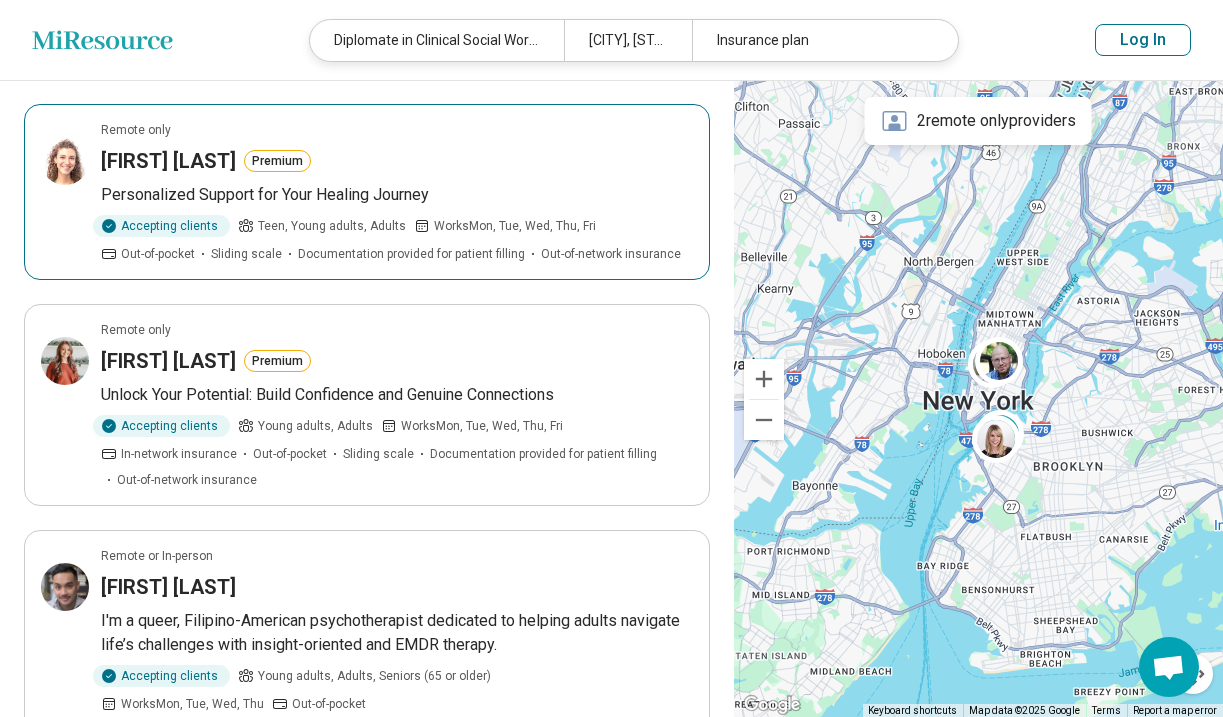 click on "Personalized Support for Your Healing Journey" at bounding box center [397, 195] 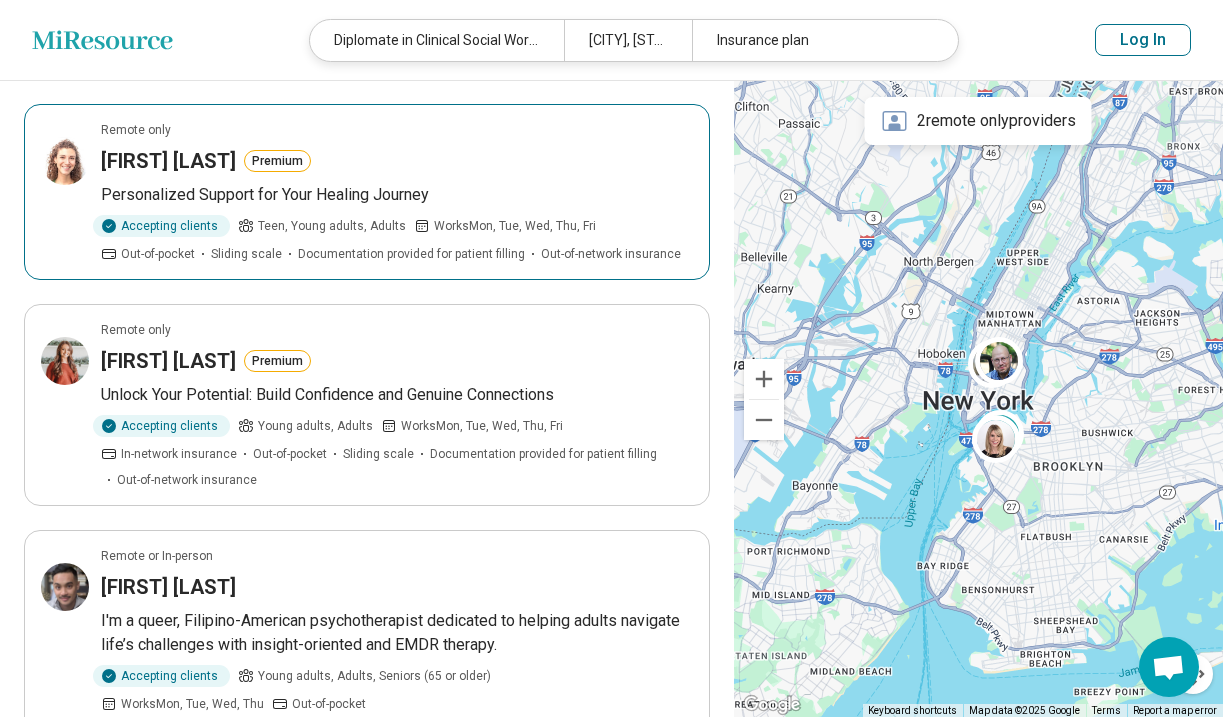 click on "Remote only Micaela Schiff Premium Personalized Support for Your Healing Journey Accepting clients Teen, Young adults, Adults Works  Mon, Tue, Wed, Thu, Fri Out-of-pocket Sliding scale Documentation provided for patient filling Out-of-network insurance" at bounding box center (367, 192) 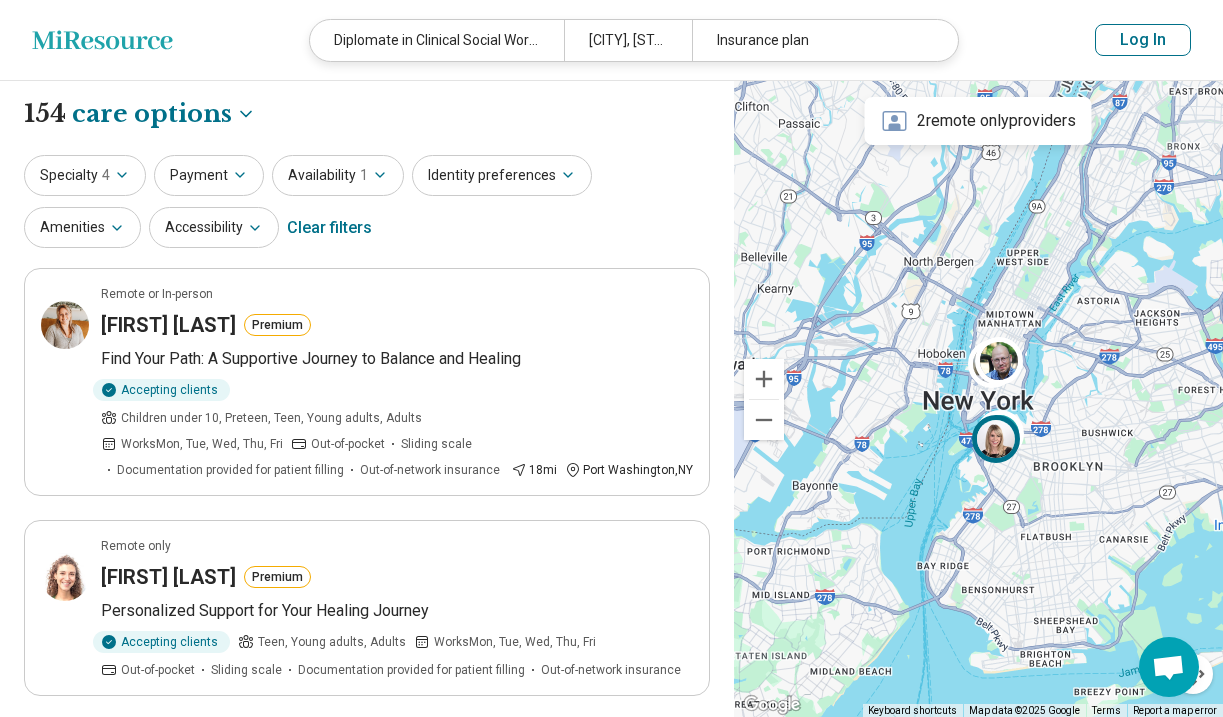 scroll, scrollTop: 0, scrollLeft: 0, axis: both 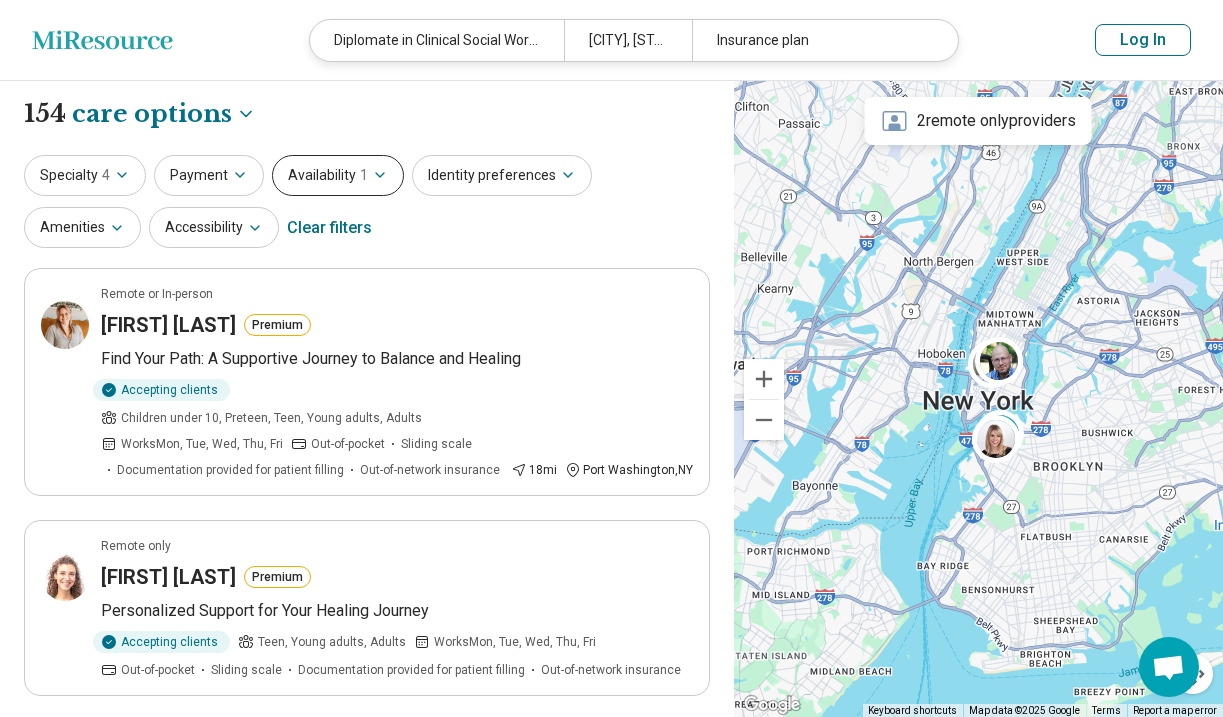 click 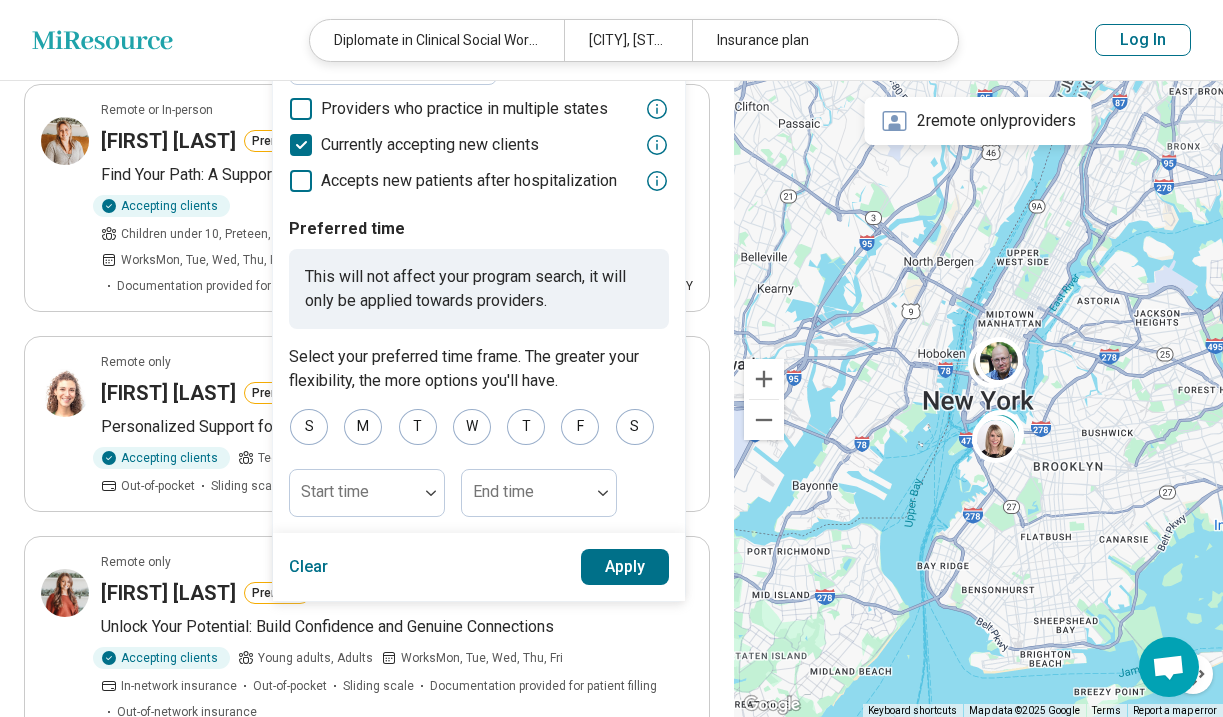 scroll, scrollTop: 187, scrollLeft: 0, axis: vertical 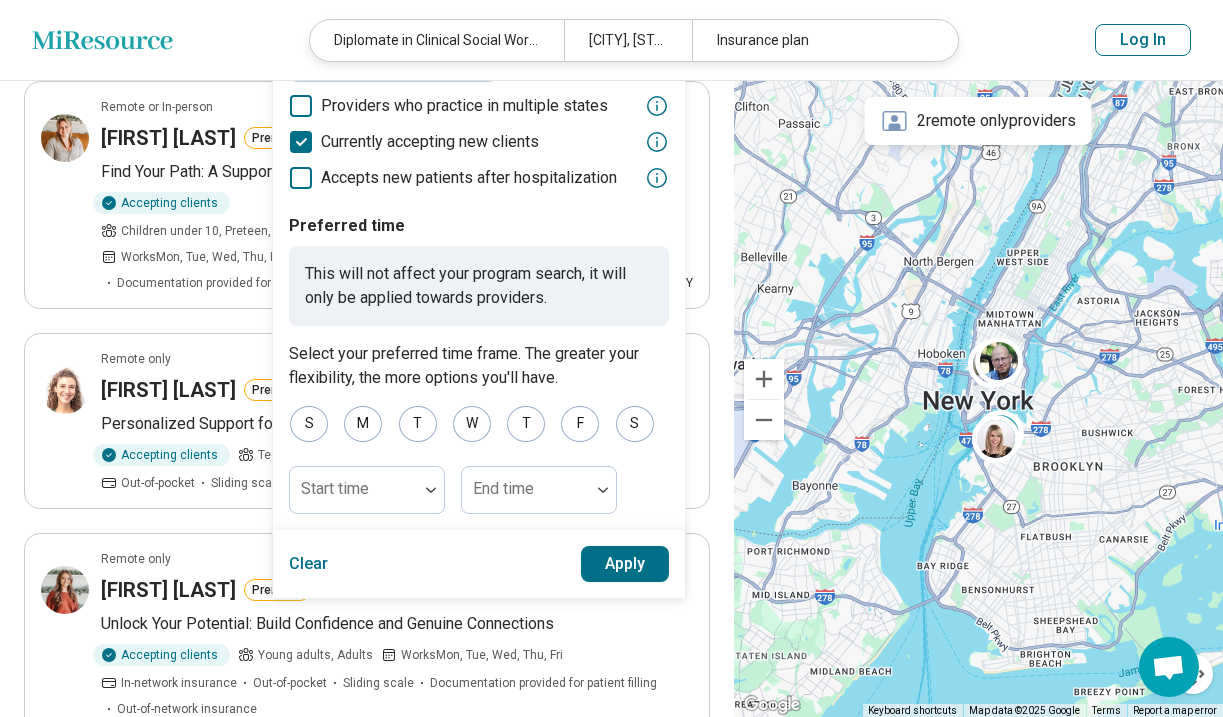 click on "**********" at bounding box center [367, 1512] 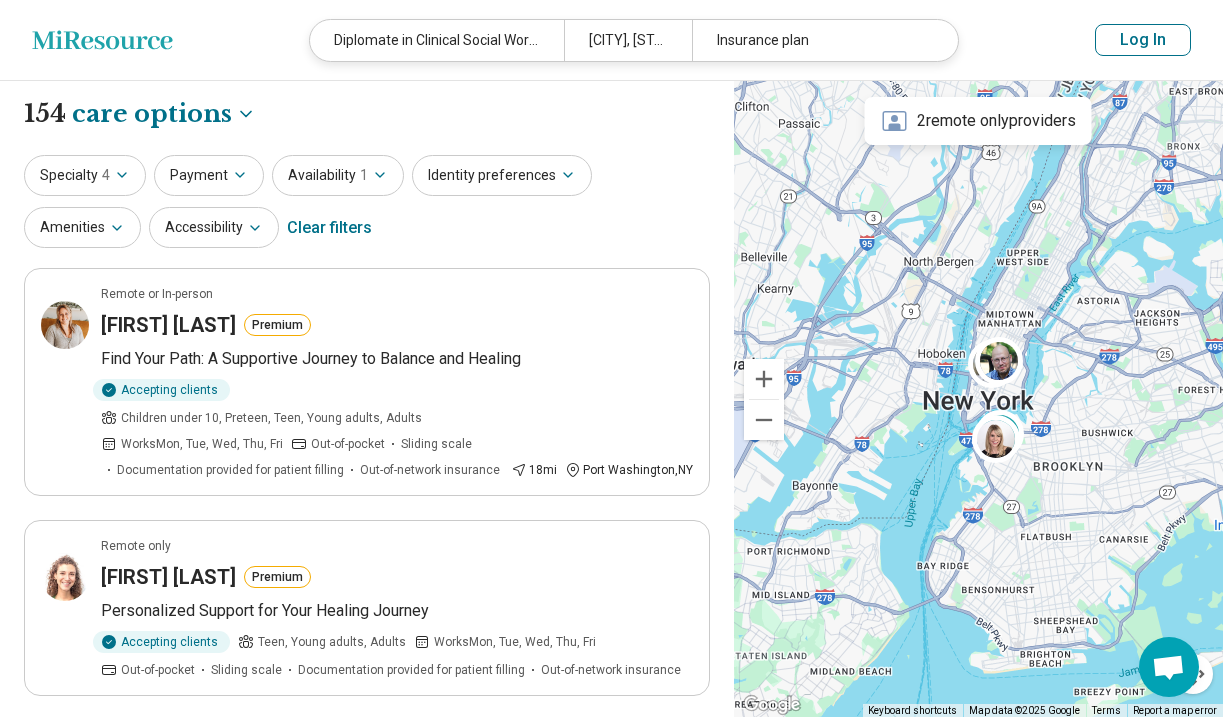 scroll, scrollTop: 0, scrollLeft: 0, axis: both 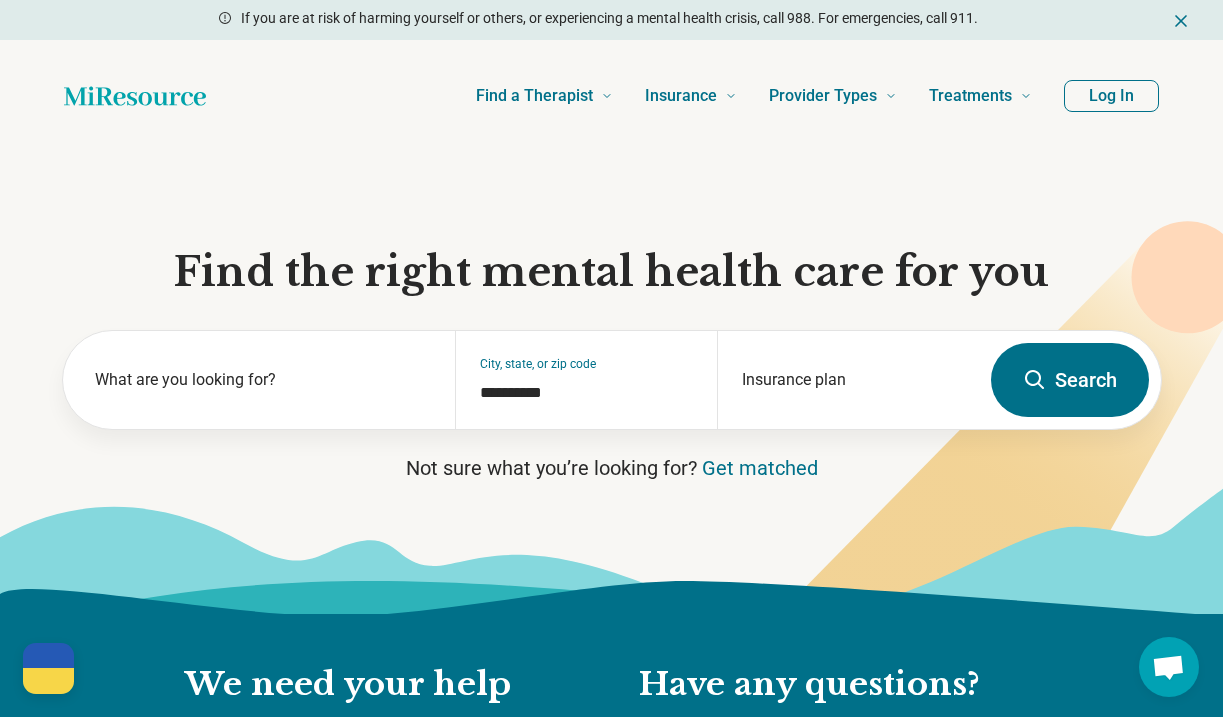 click on "Log In" at bounding box center (1111, 96) 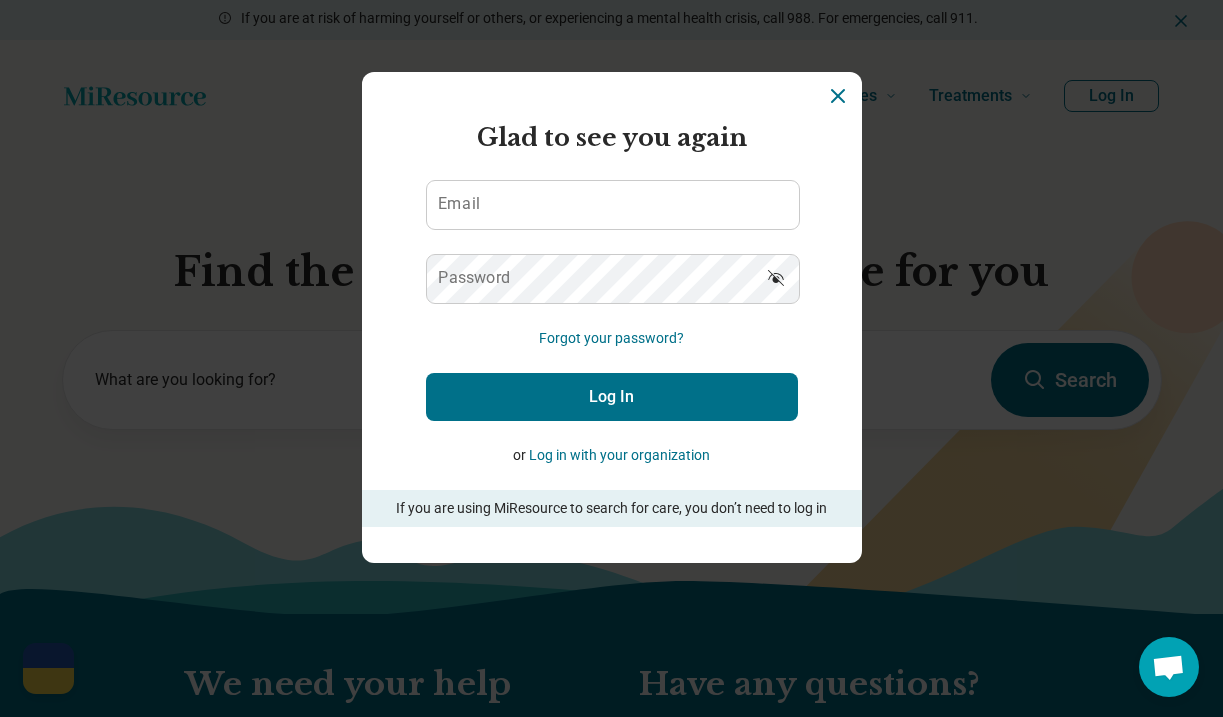 click 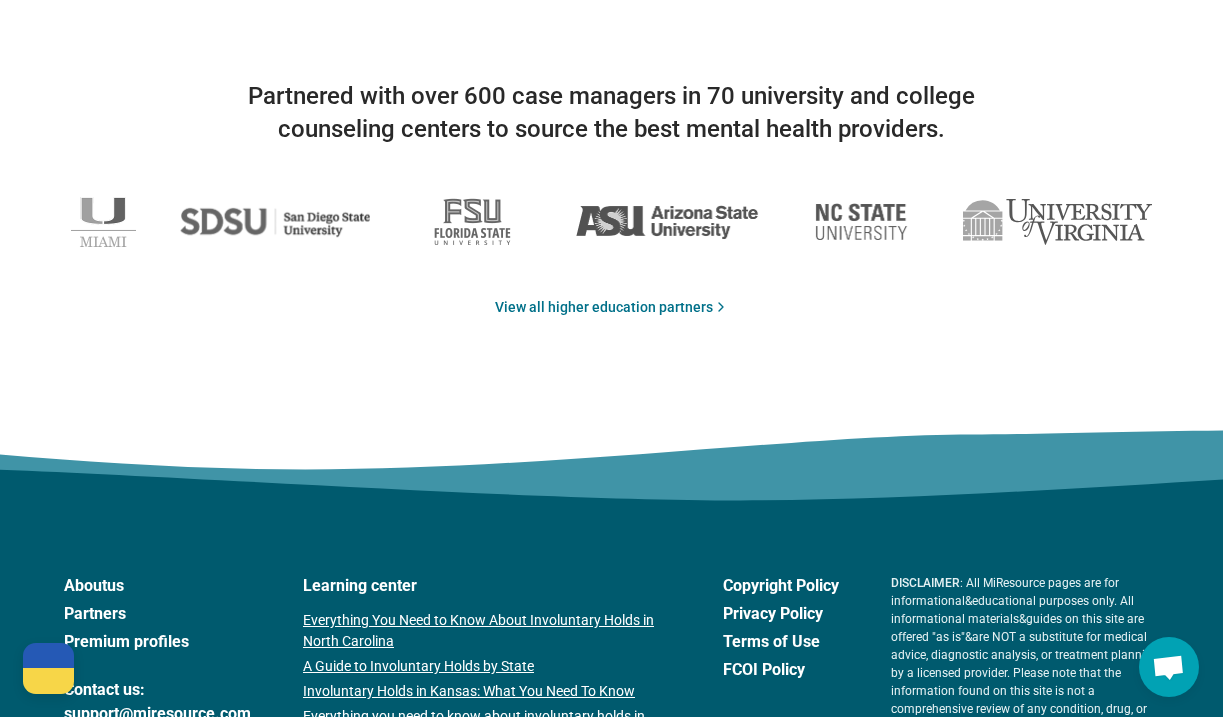 scroll, scrollTop: 3220, scrollLeft: 0, axis: vertical 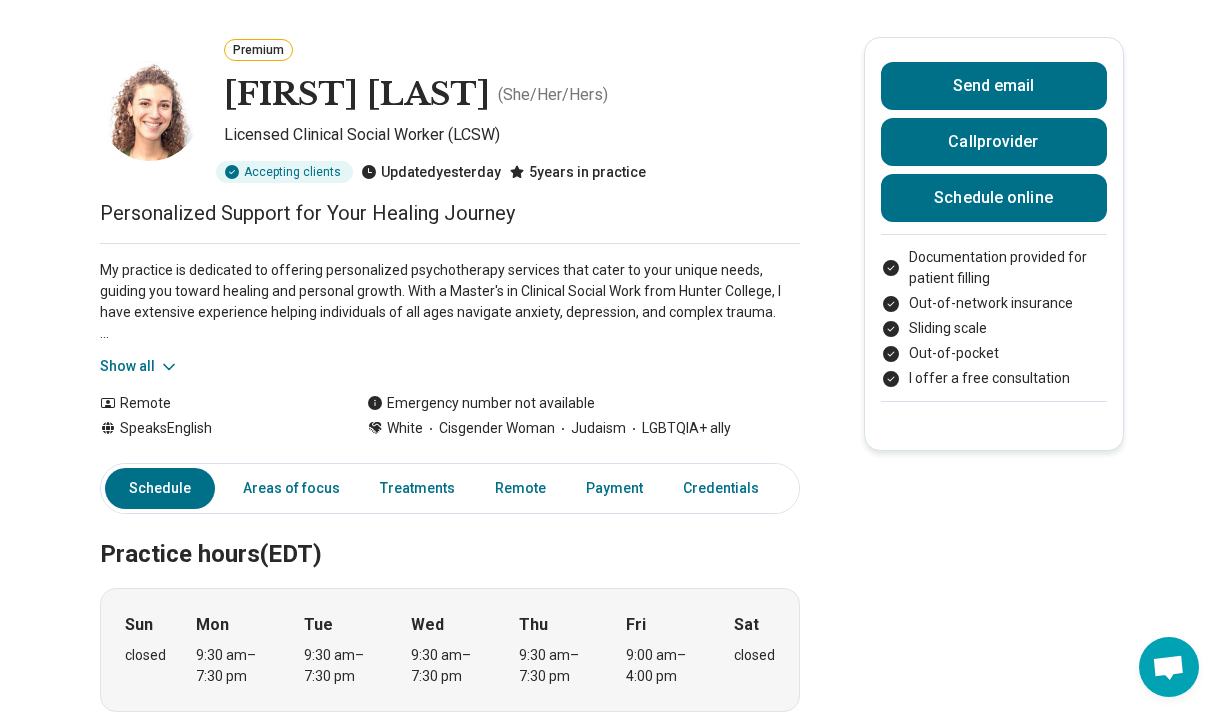 click on "Show all" at bounding box center (139, 366) 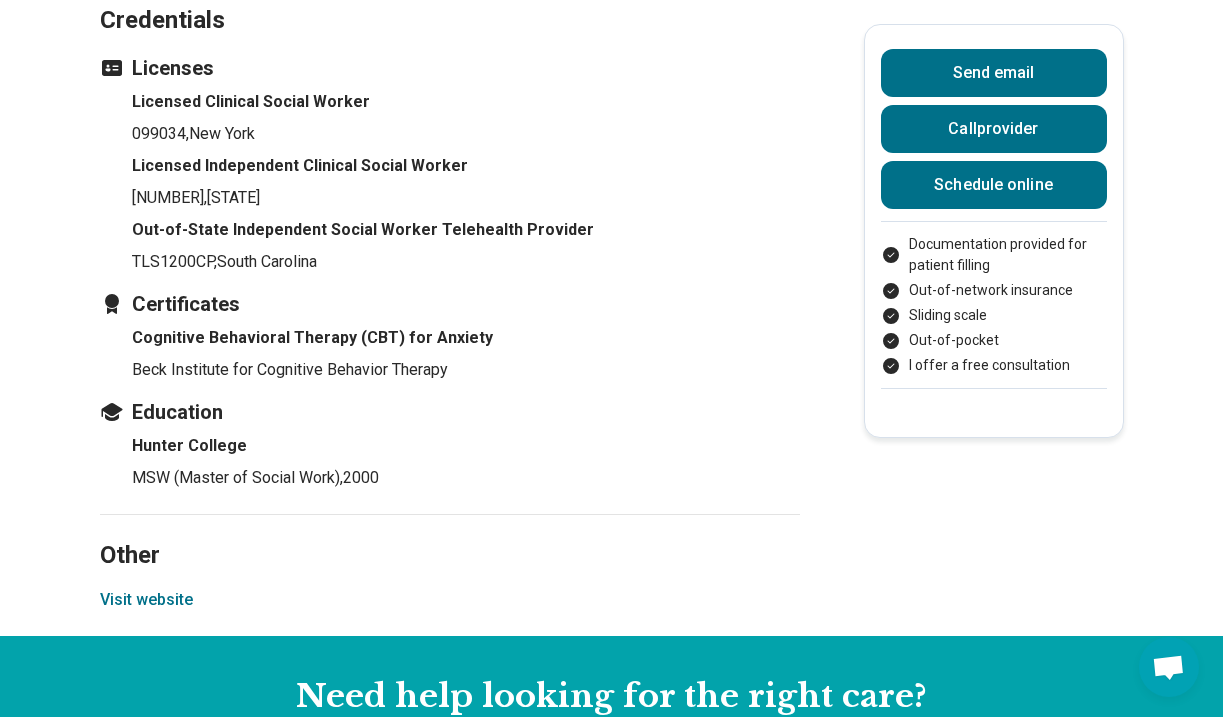 scroll, scrollTop: 2036, scrollLeft: 0, axis: vertical 